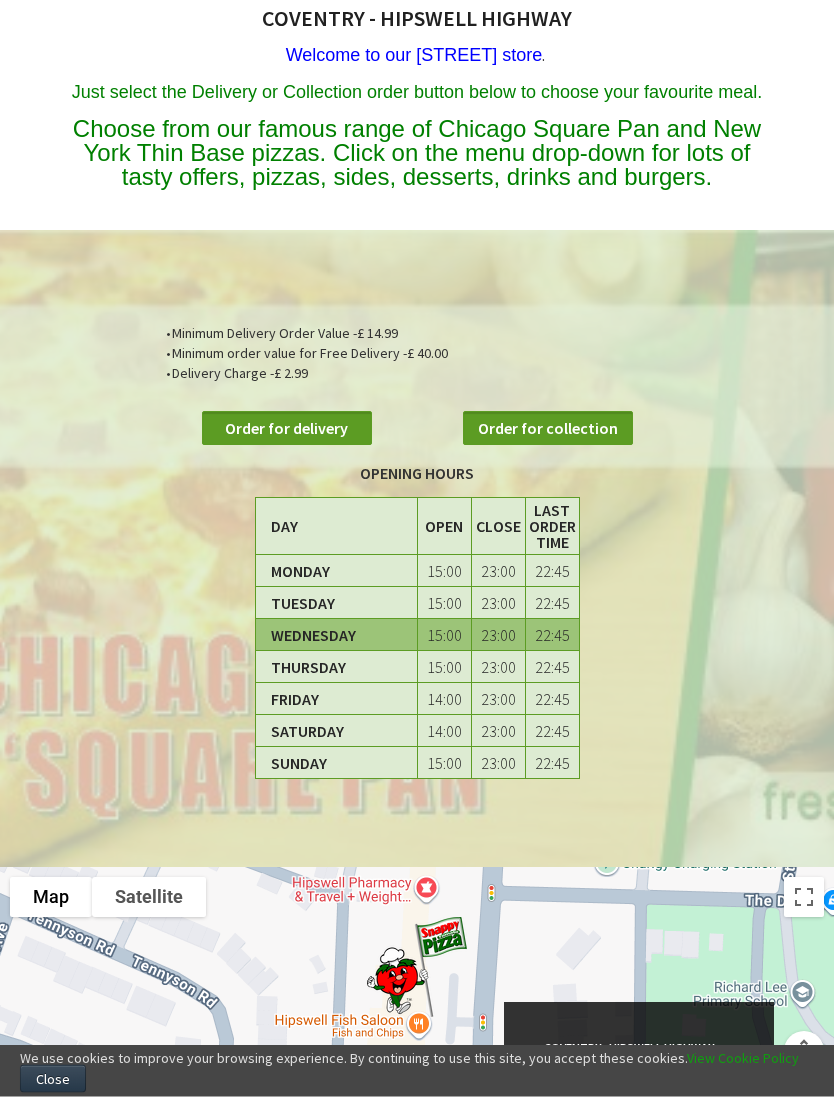 scroll, scrollTop: 251, scrollLeft: 0, axis: vertical 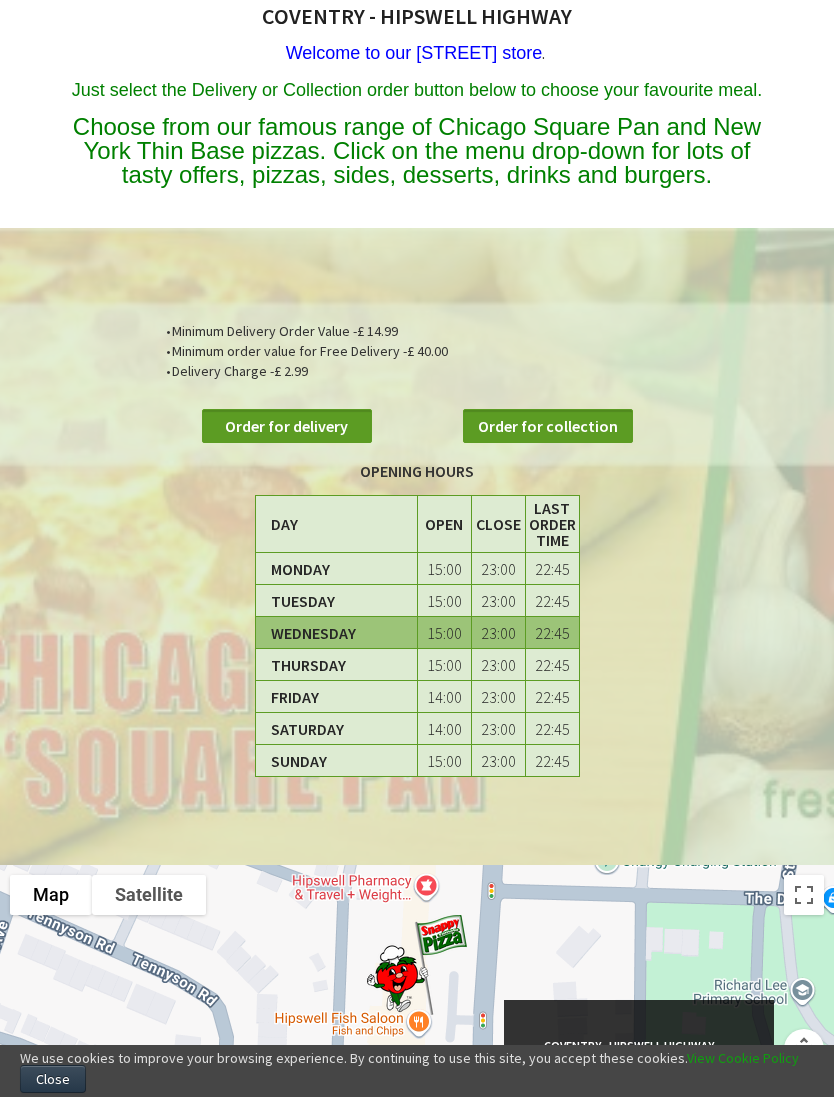 click on "Order for delivery" at bounding box center (287, 426) 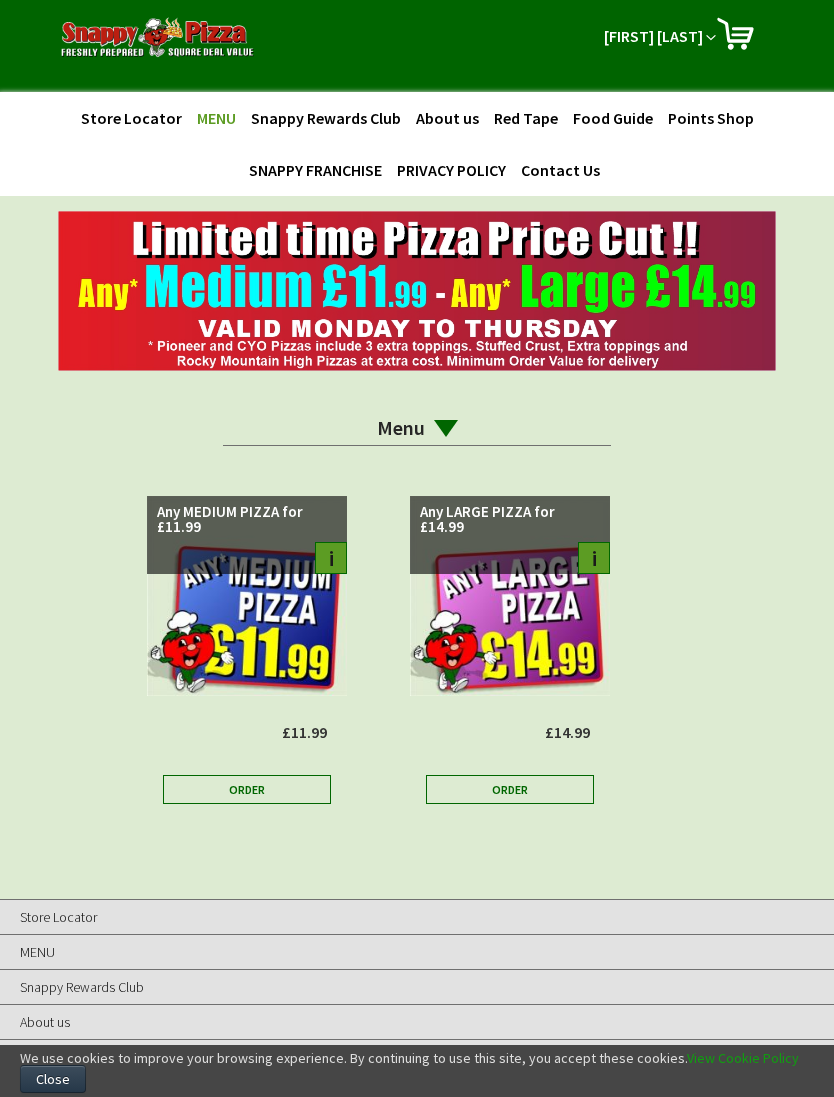 scroll, scrollTop: 291, scrollLeft: 0, axis: vertical 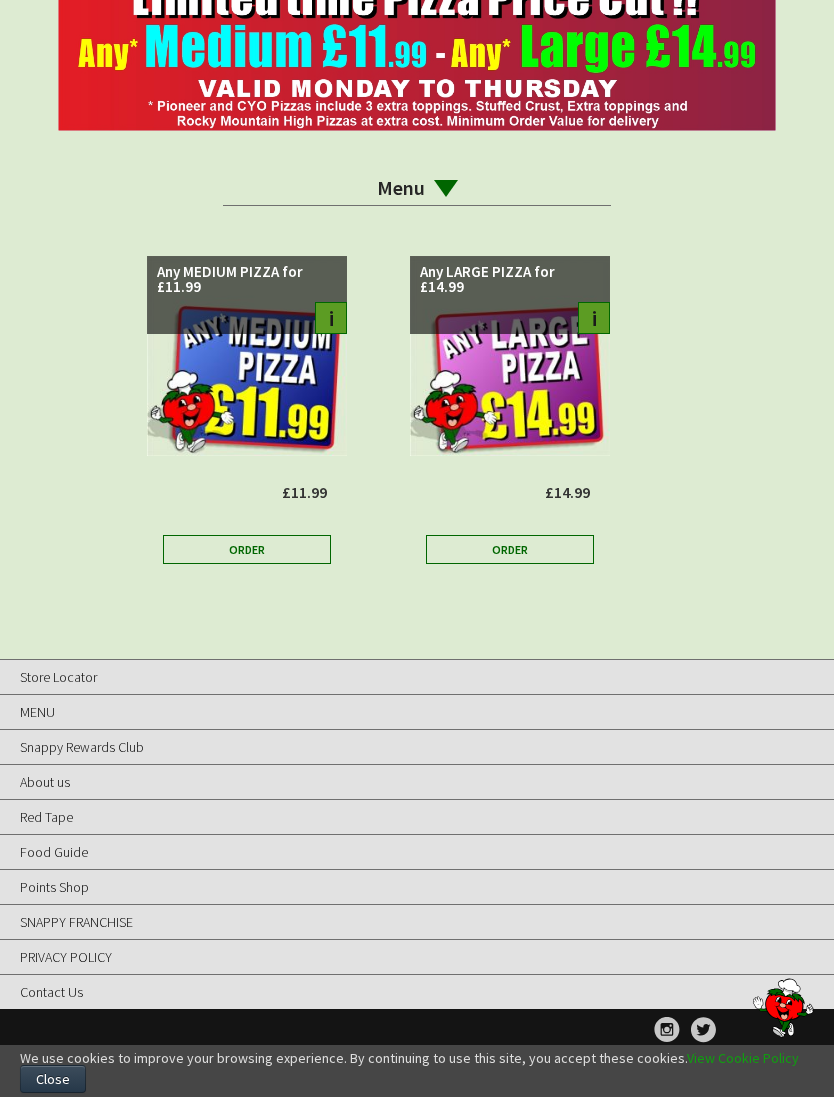 click on "Order" at bounding box center (510, 549) 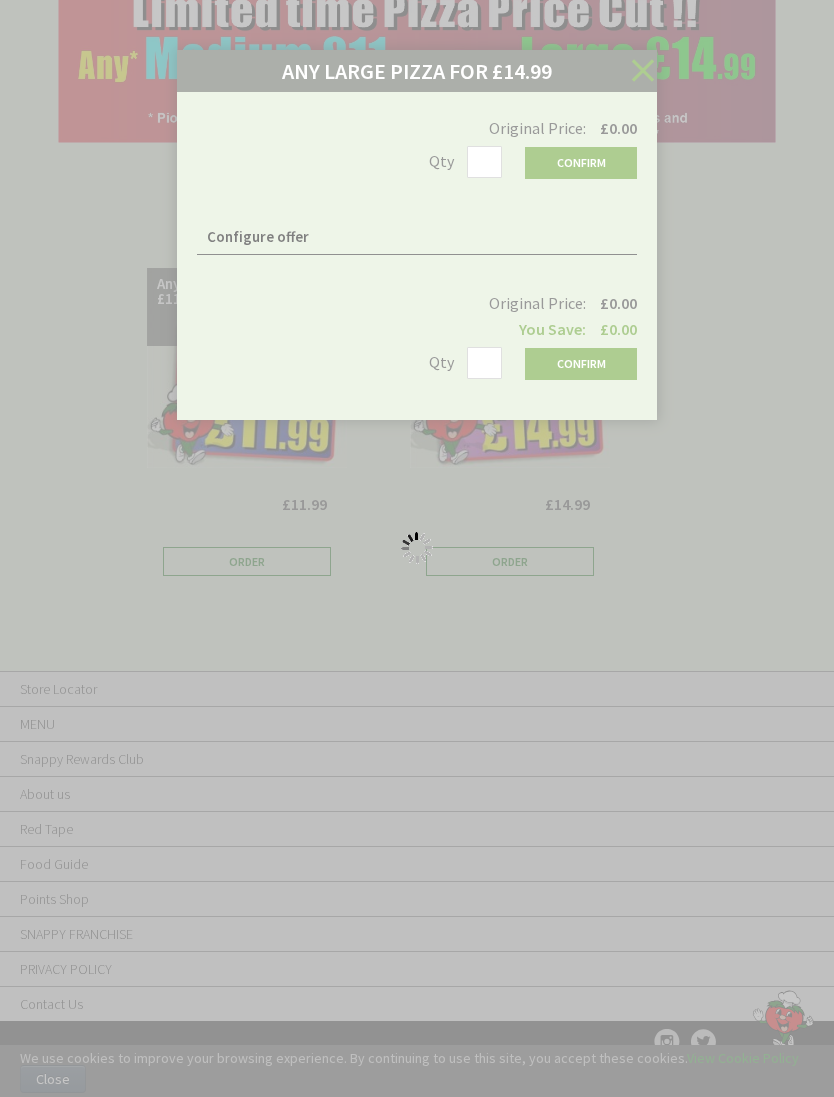 scroll, scrollTop: 240, scrollLeft: 0, axis: vertical 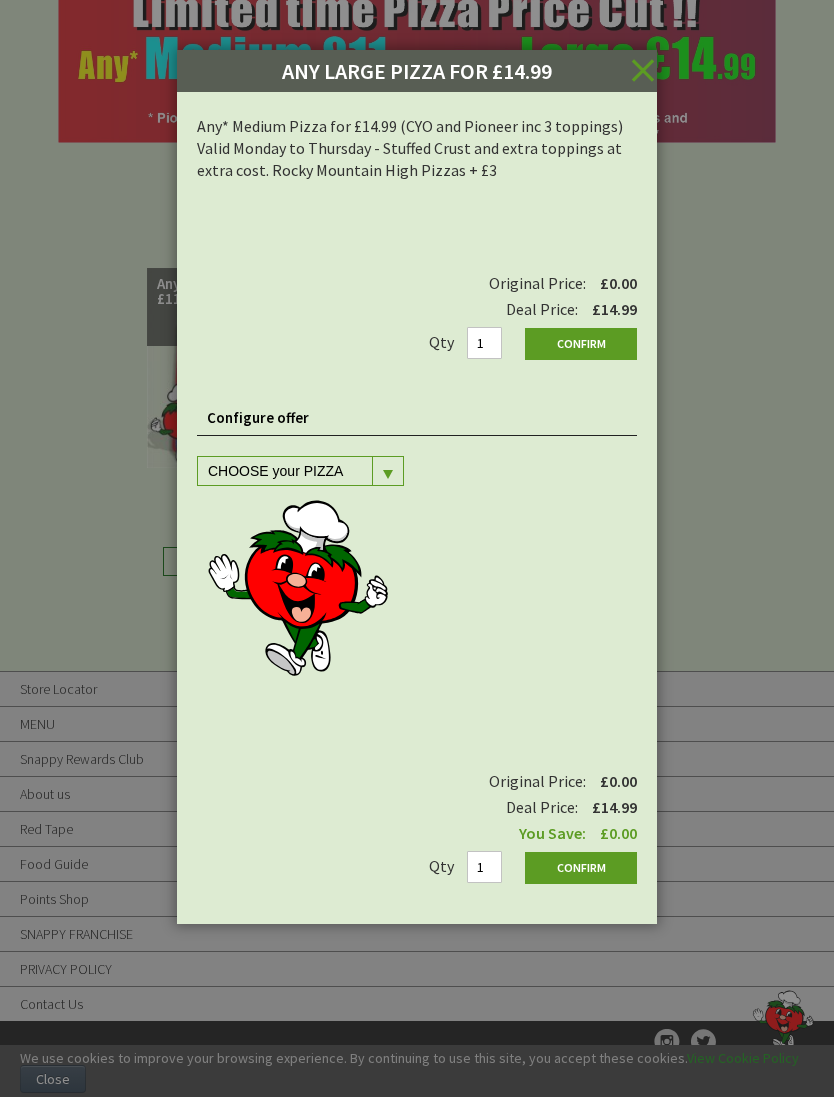 click at bounding box center (387, 471) 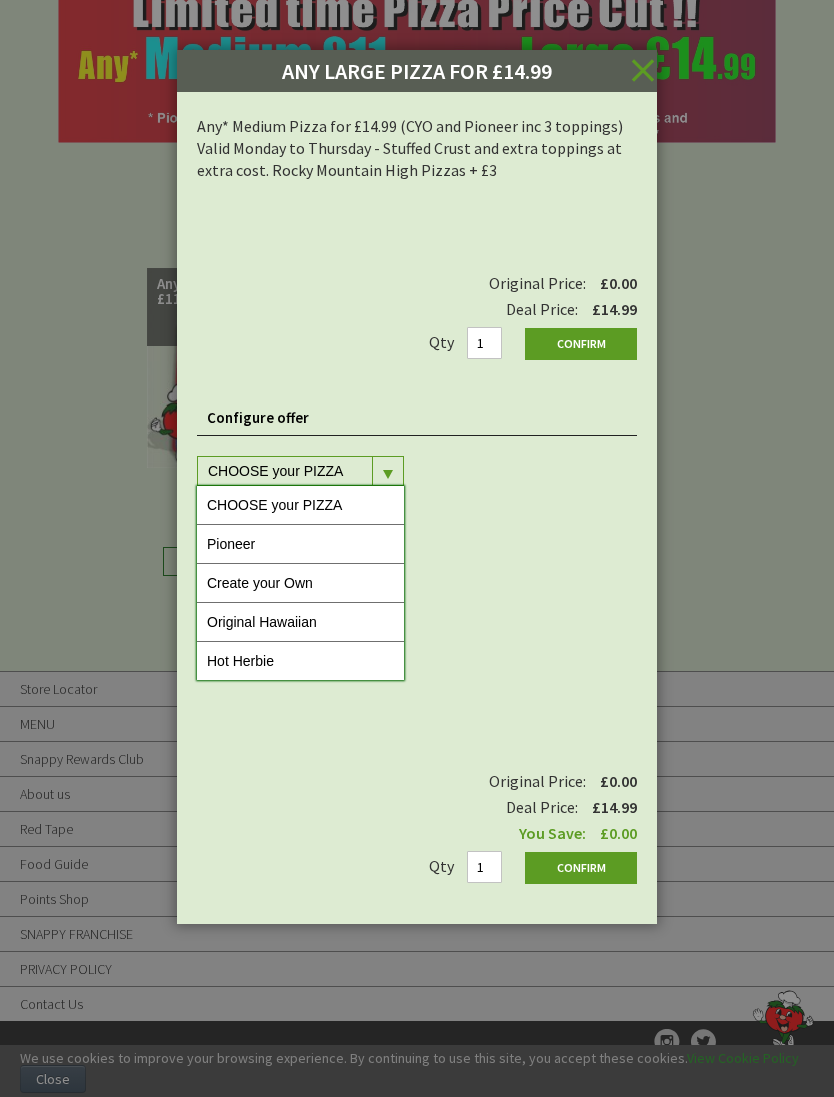 click on "Original Hawaiian" at bounding box center (300, 622) 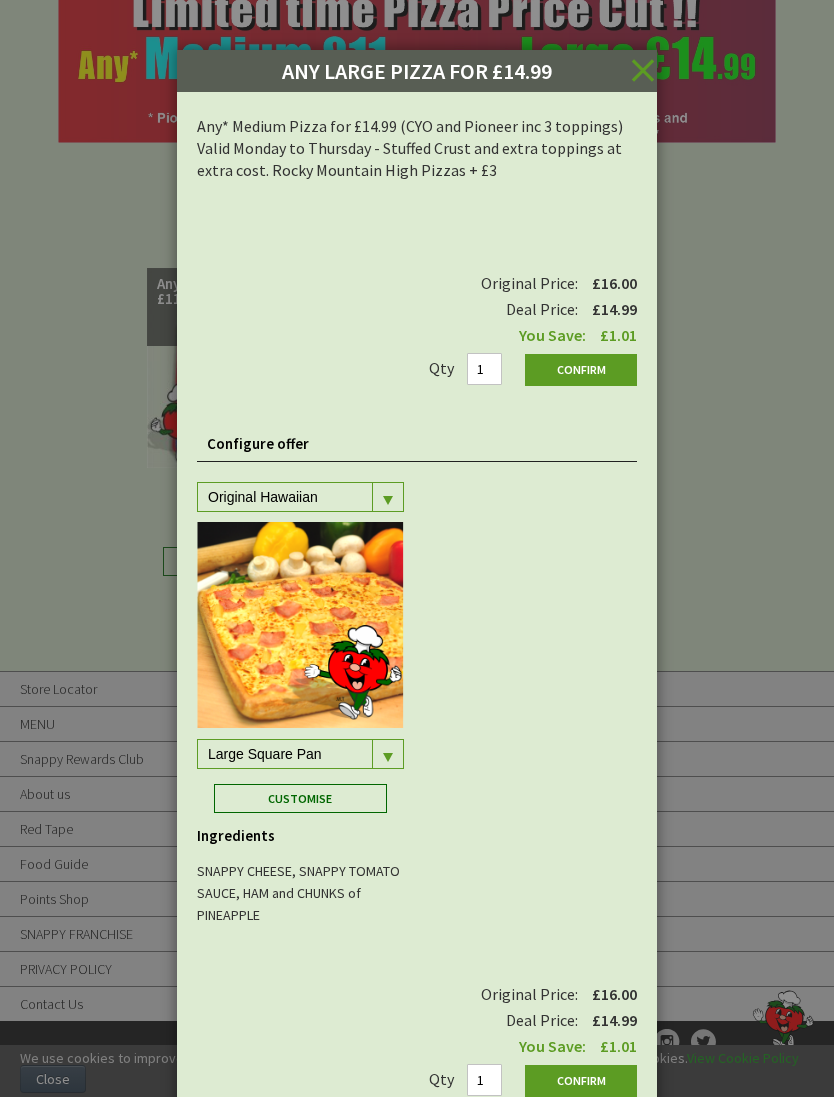 click at bounding box center (387, 497) 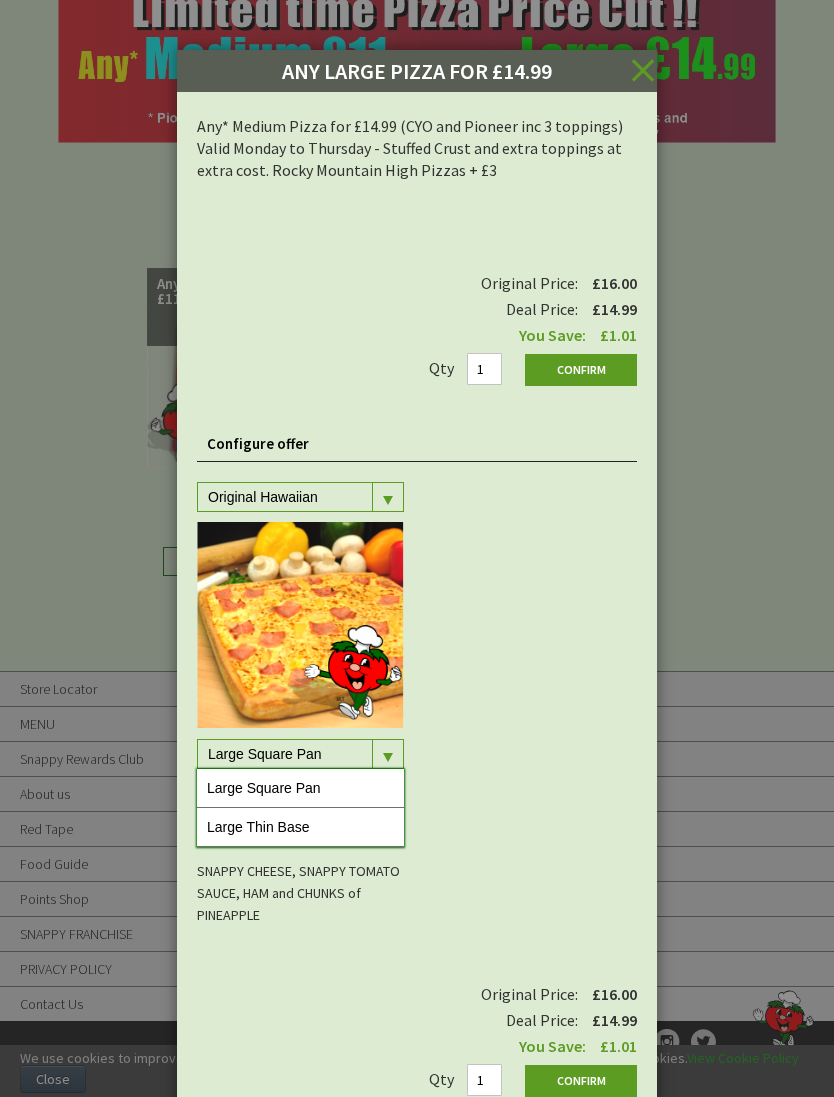 click at bounding box center (387, 497) 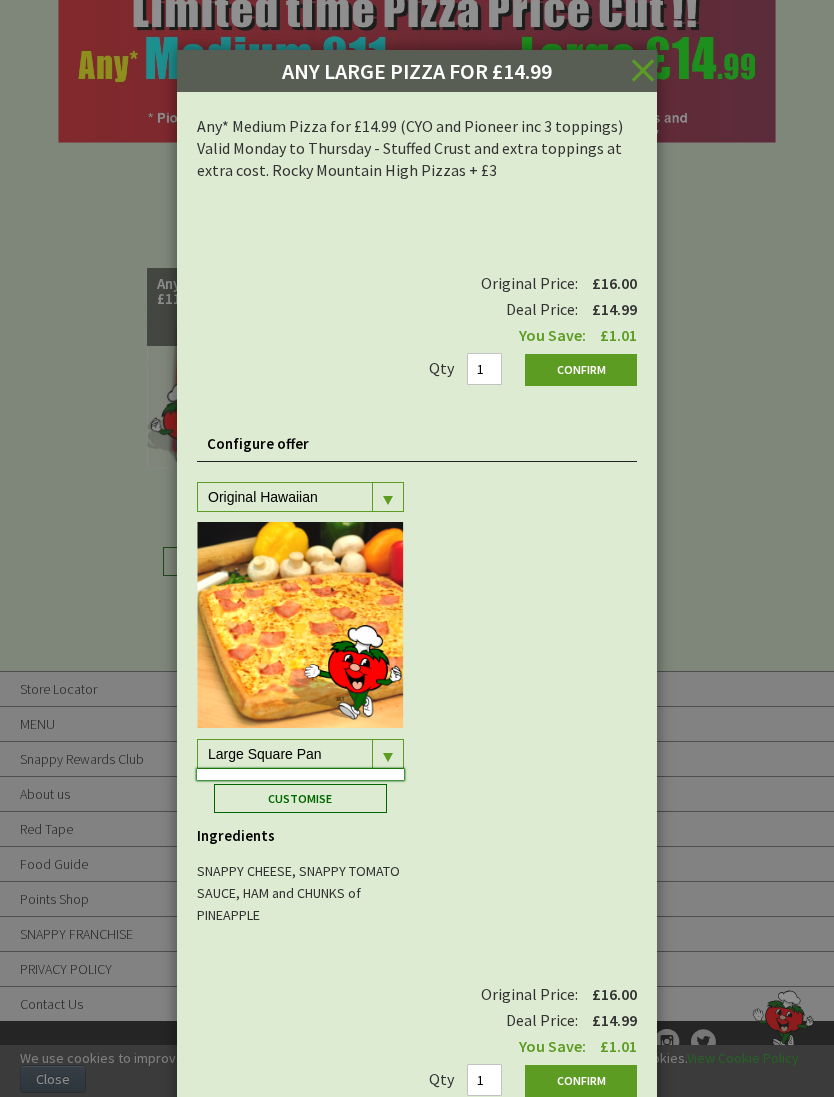 click at bounding box center [388, 500] 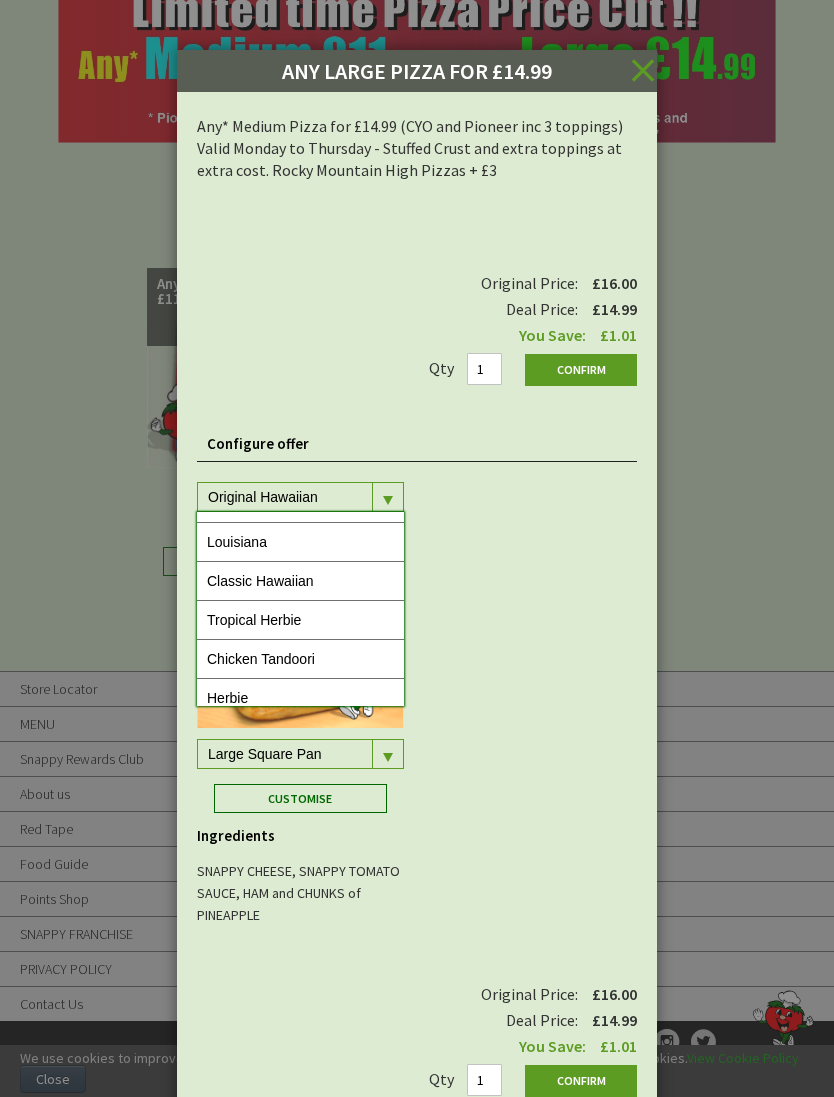 scroll, scrollTop: 187, scrollLeft: 0, axis: vertical 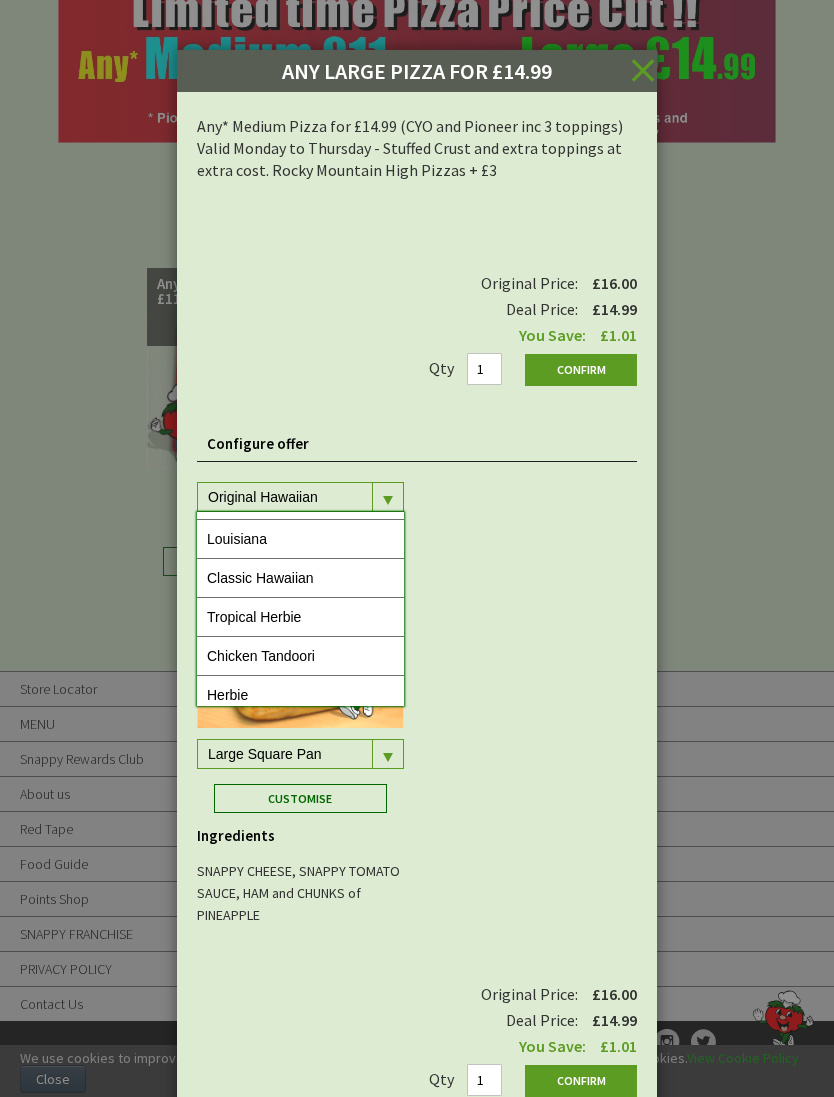 click on "Classic Hawaiian" at bounding box center (300, 578) 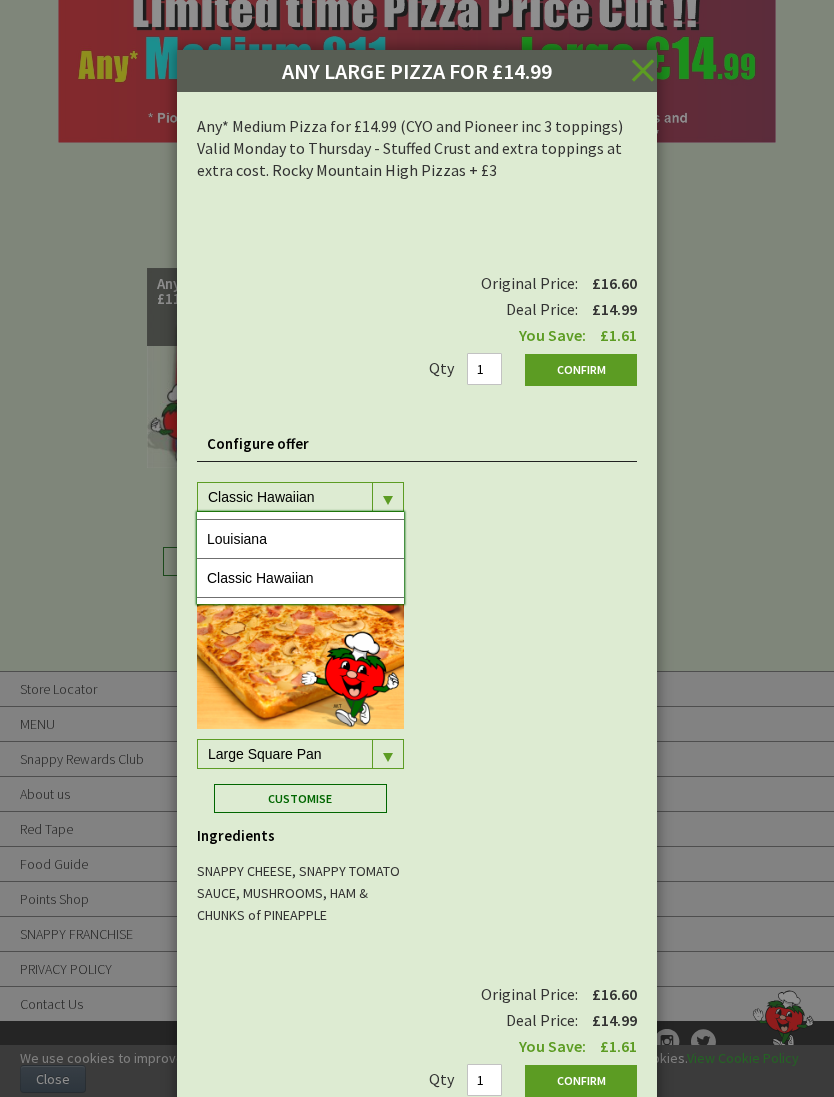 scroll, scrollTop: 0, scrollLeft: 0, axis: both 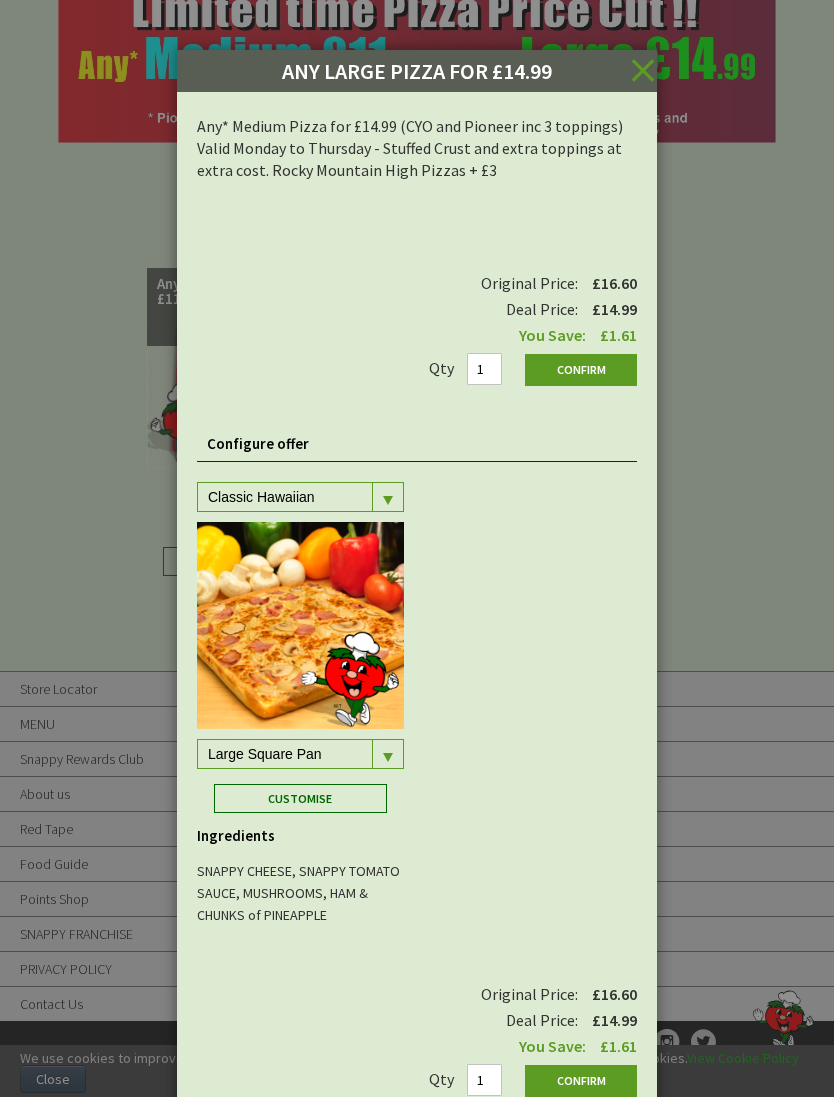 click at bounding box center [388, 500] 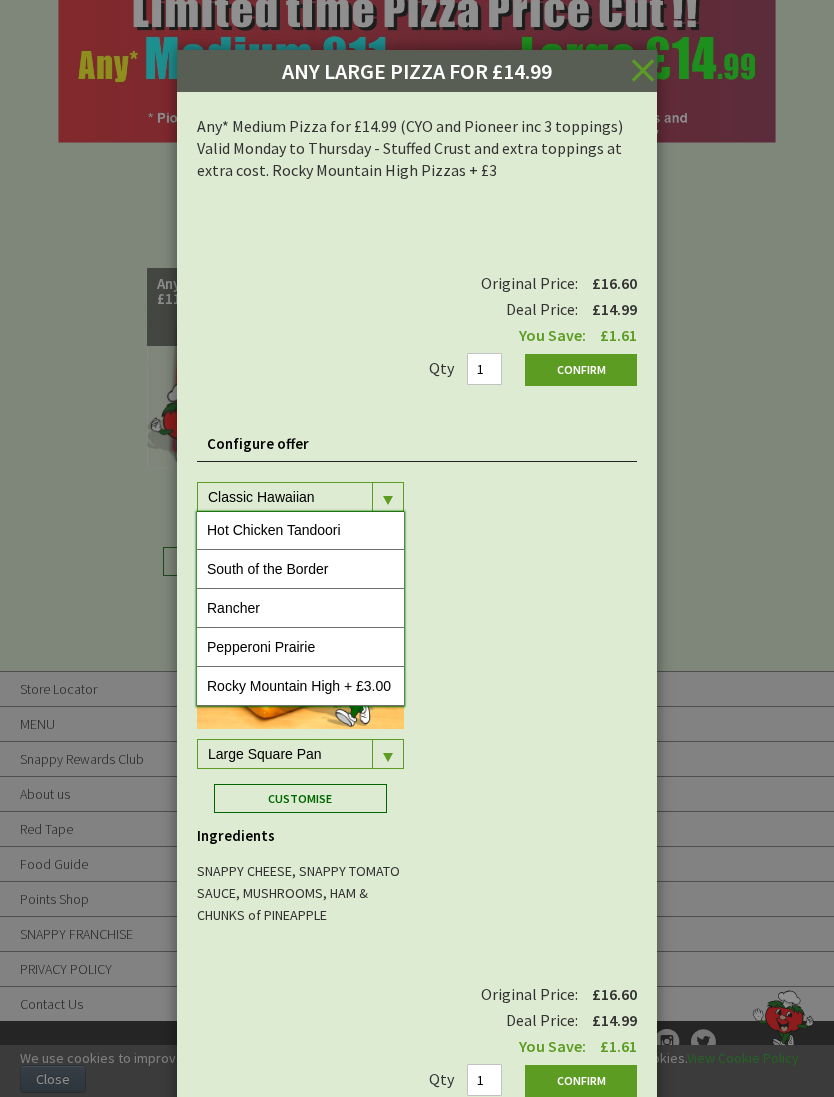 scroll, scrollTop: 547, scrollLeft: 0, axis: vertical 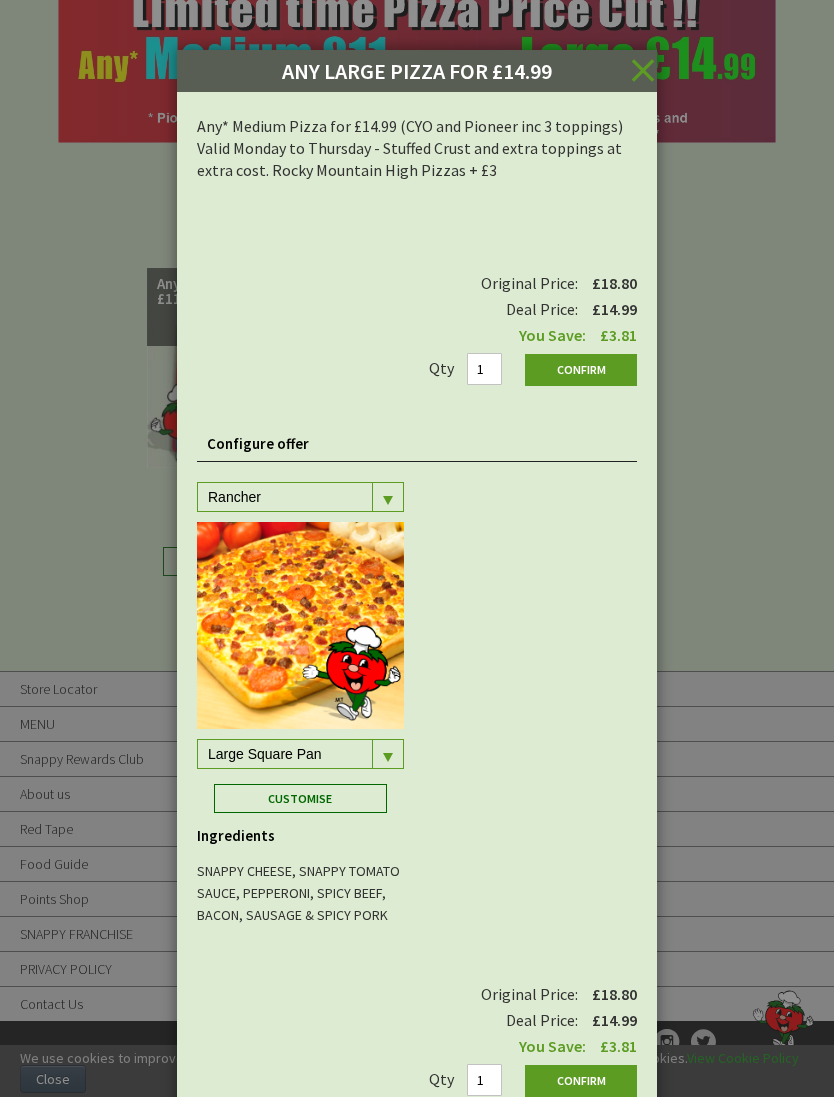click on "Confirm" at bounding box center (581, 370) 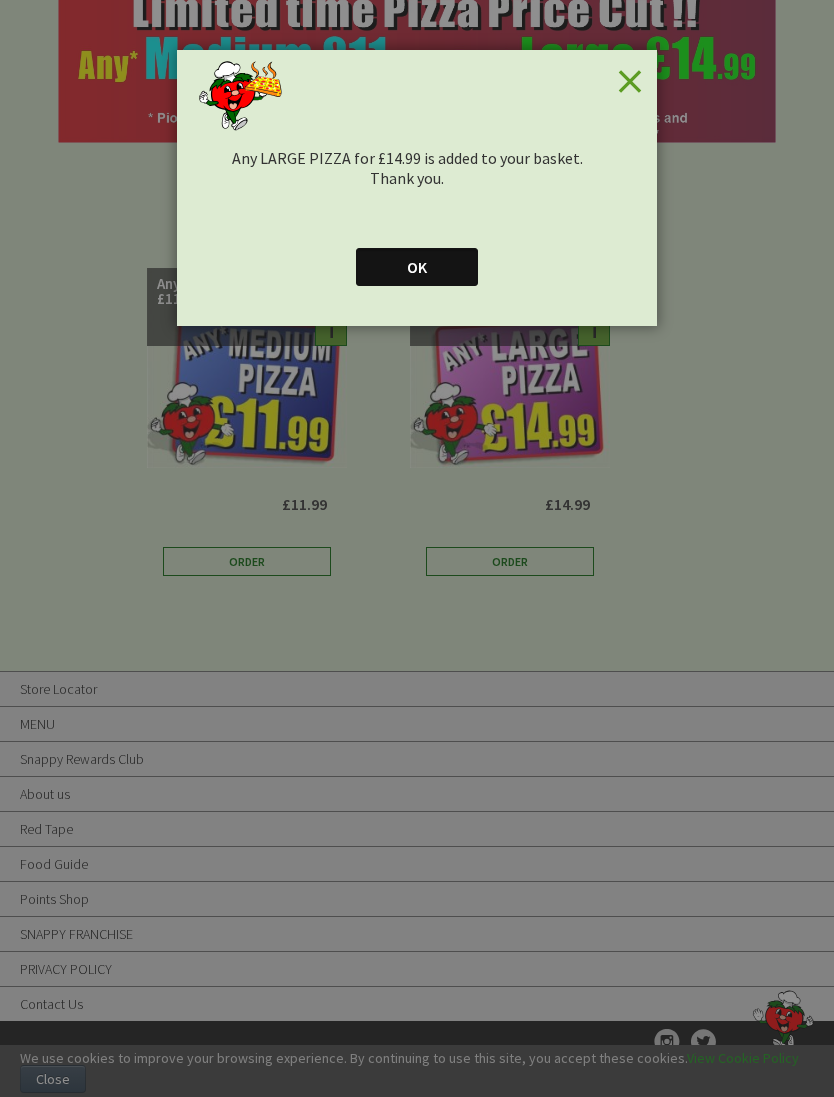click on "OK" at bounding box center (417, 267) 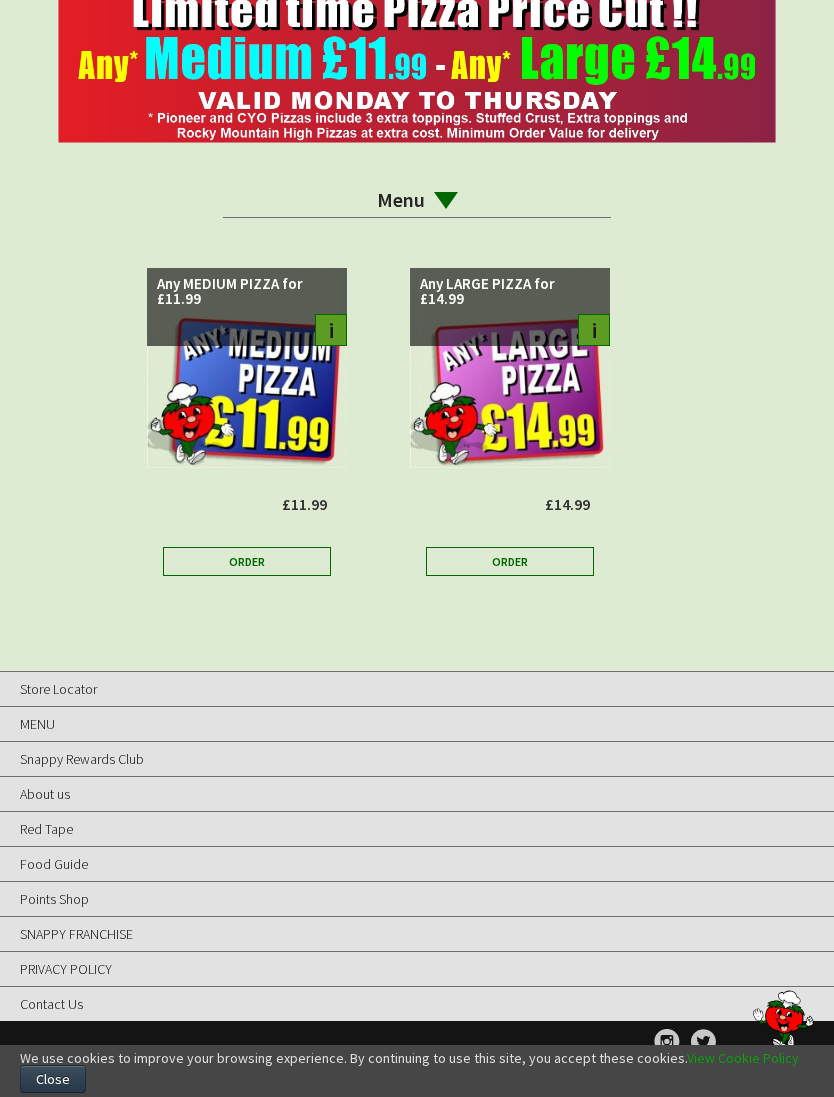 click at bounding box center (446, 200) 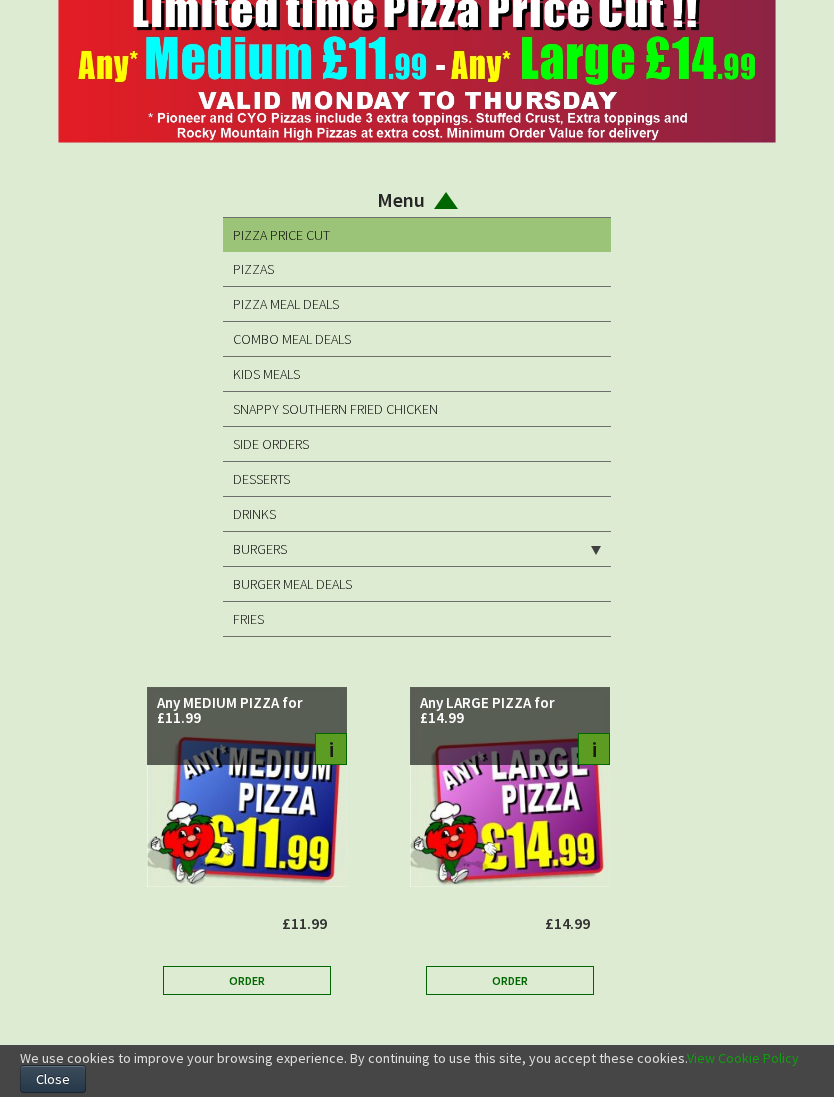 click on "SIDE ORDERS" at bounding box center (271, 444) 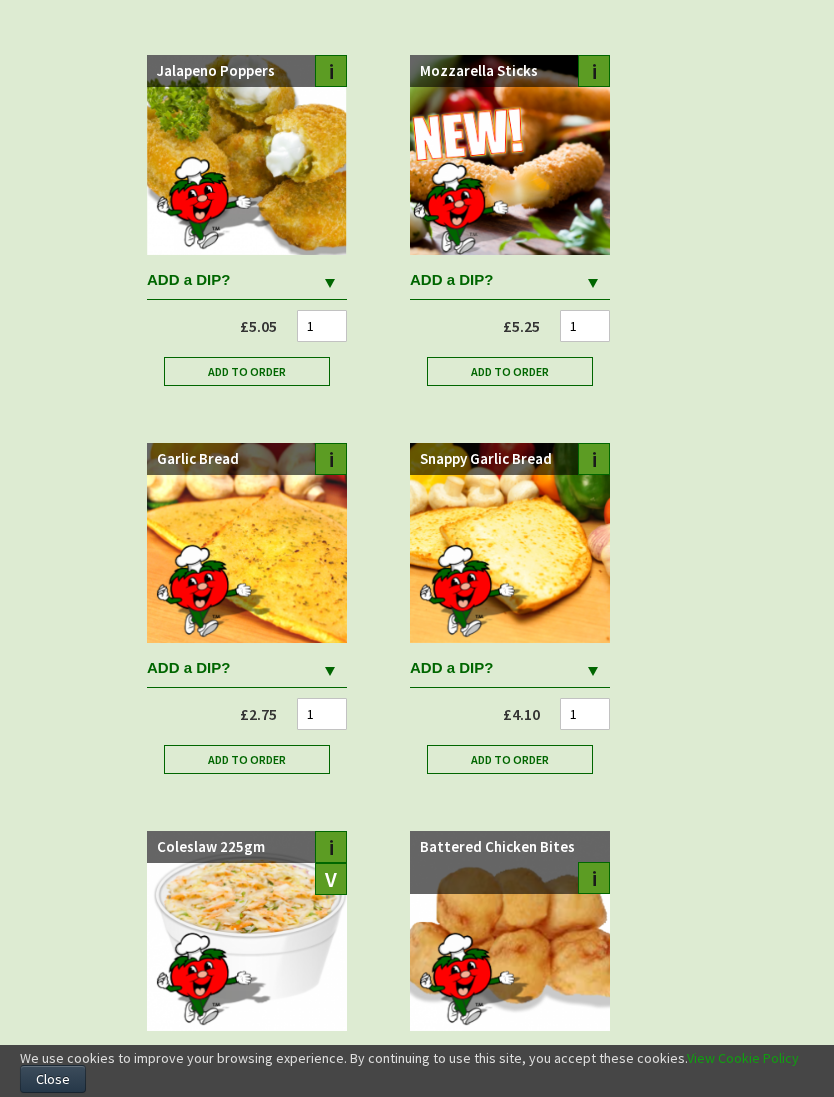 scroll, scrollTop: 1082, scrollLeft: 0, axis: vertical 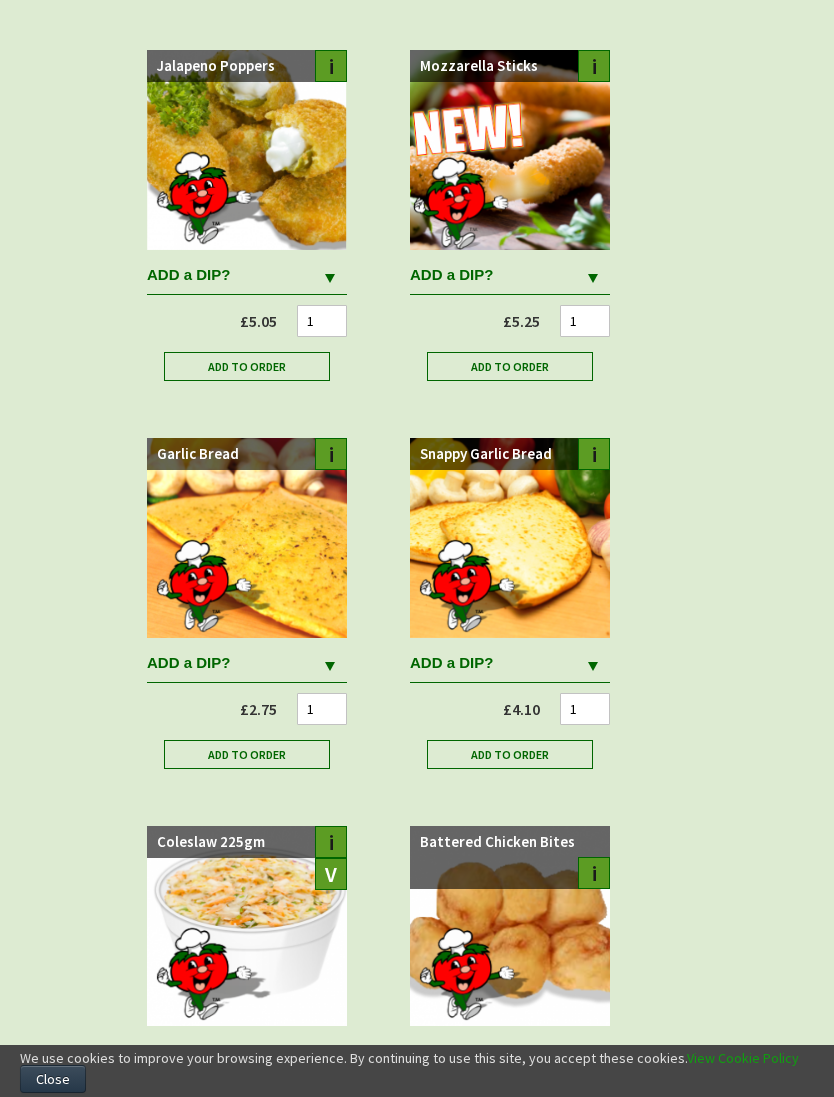 click at bounding box center (593, 666) 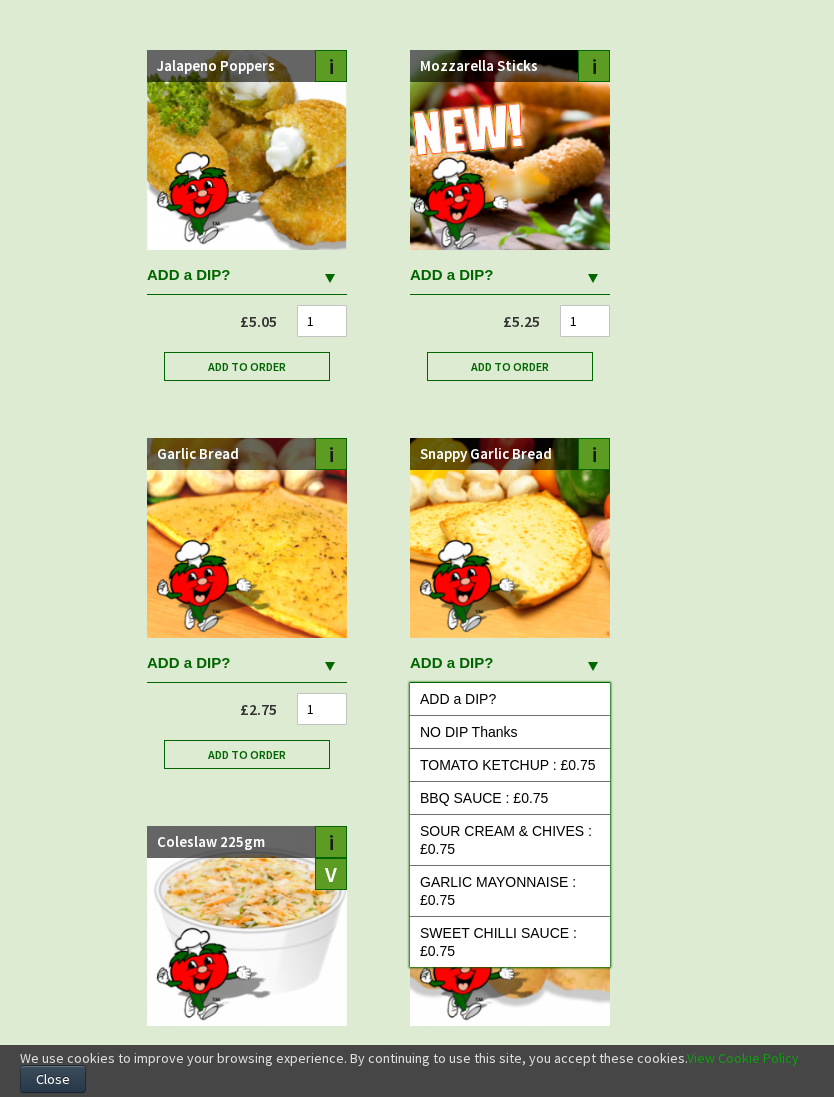 click on "NO DIP Thanks" at bounding box center [510, 732] 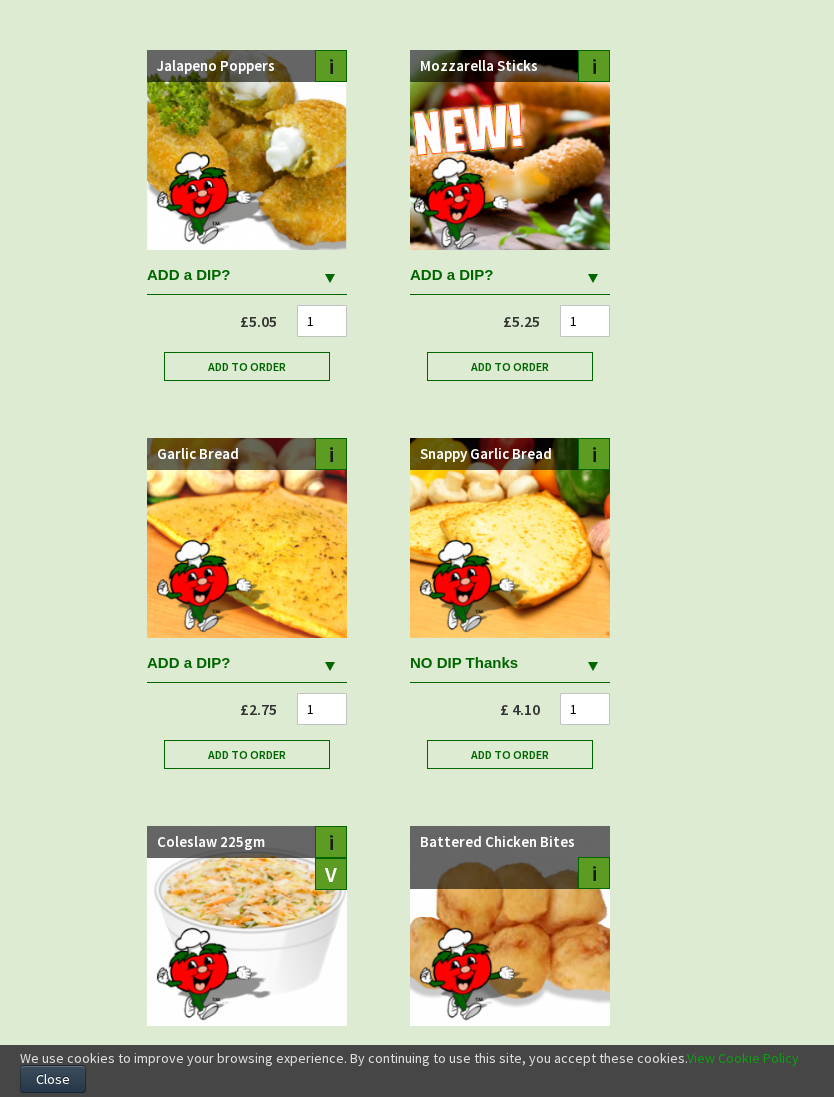 click on "Add to Order" at bounding box center (510, 754) 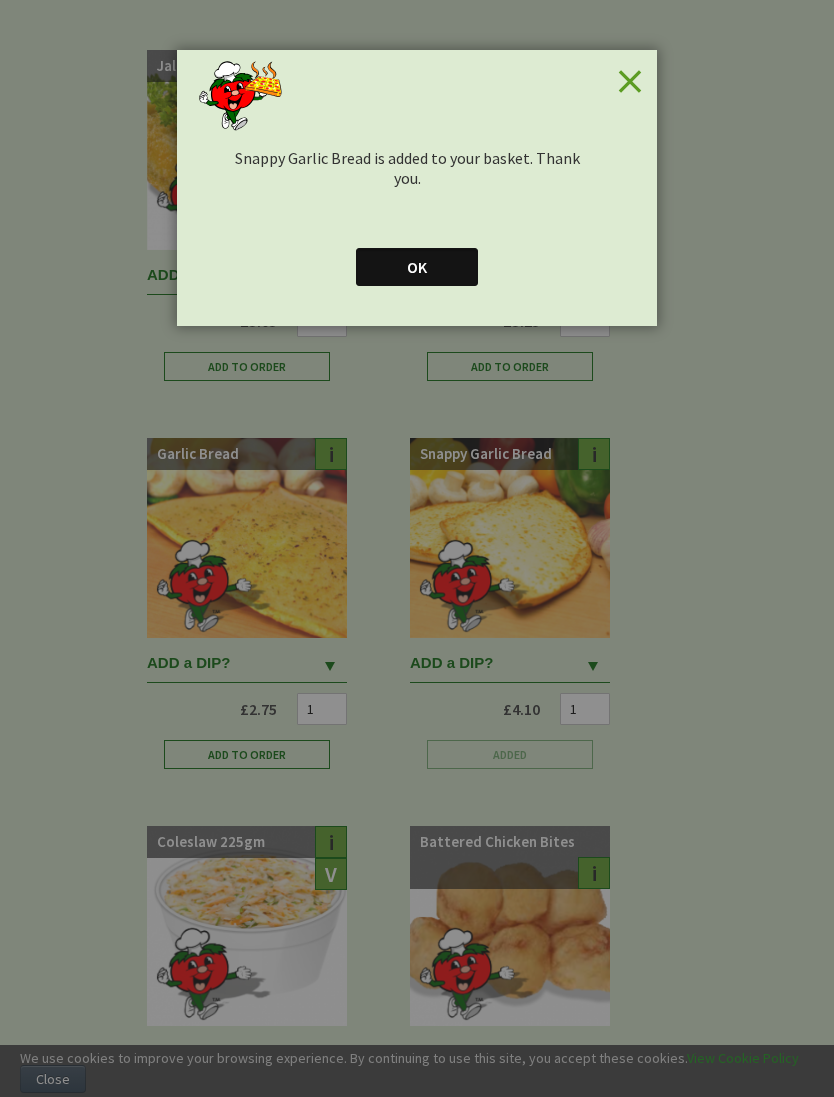 click on "OK" at bounding box center [417, 267] 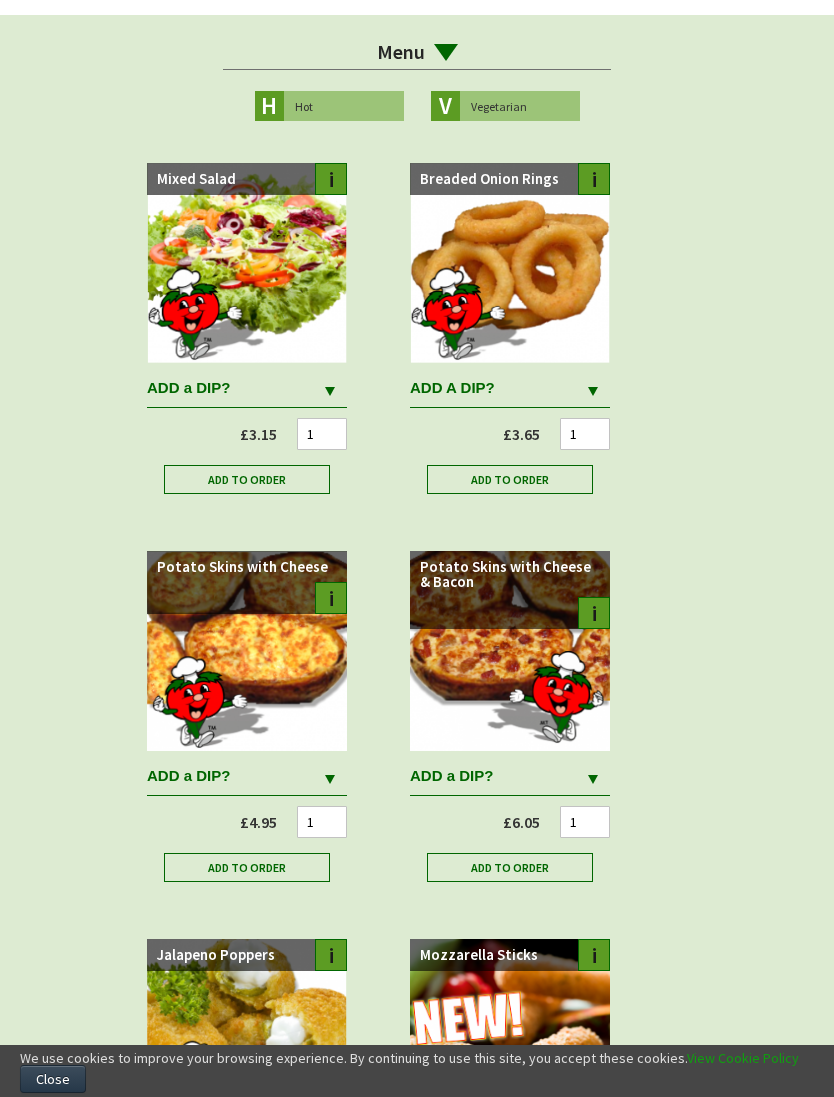 scroll, scrollTop: 0, scrollLeft: 0, axis: both 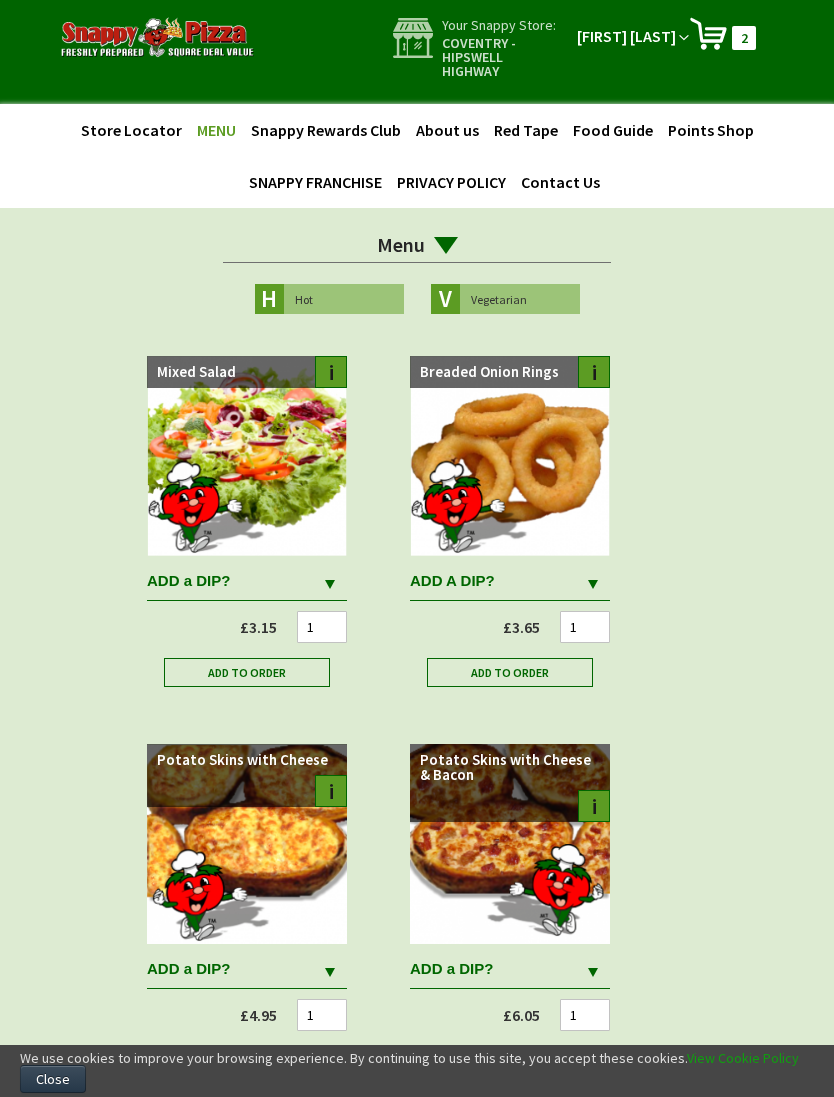 click on "My Cart
2
2
items" at bounding box center [722, 33] 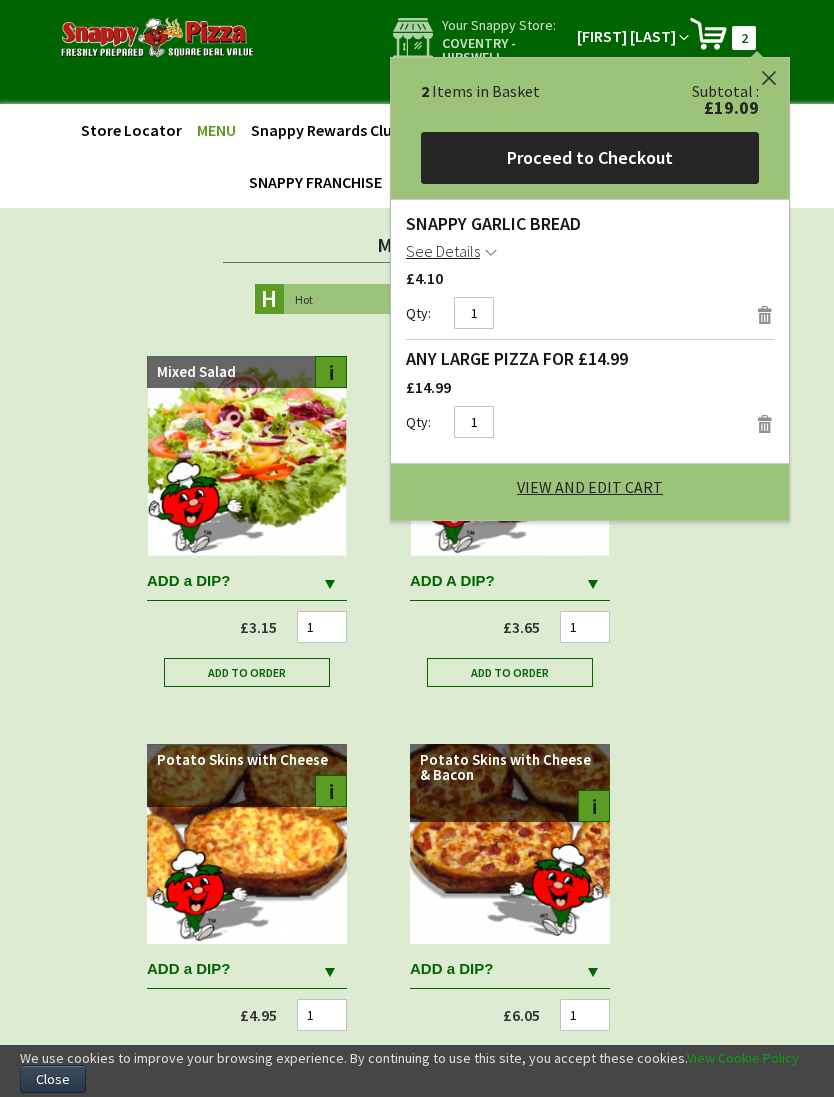click on "View and Edit Cart" at bounding box center [590, 487] 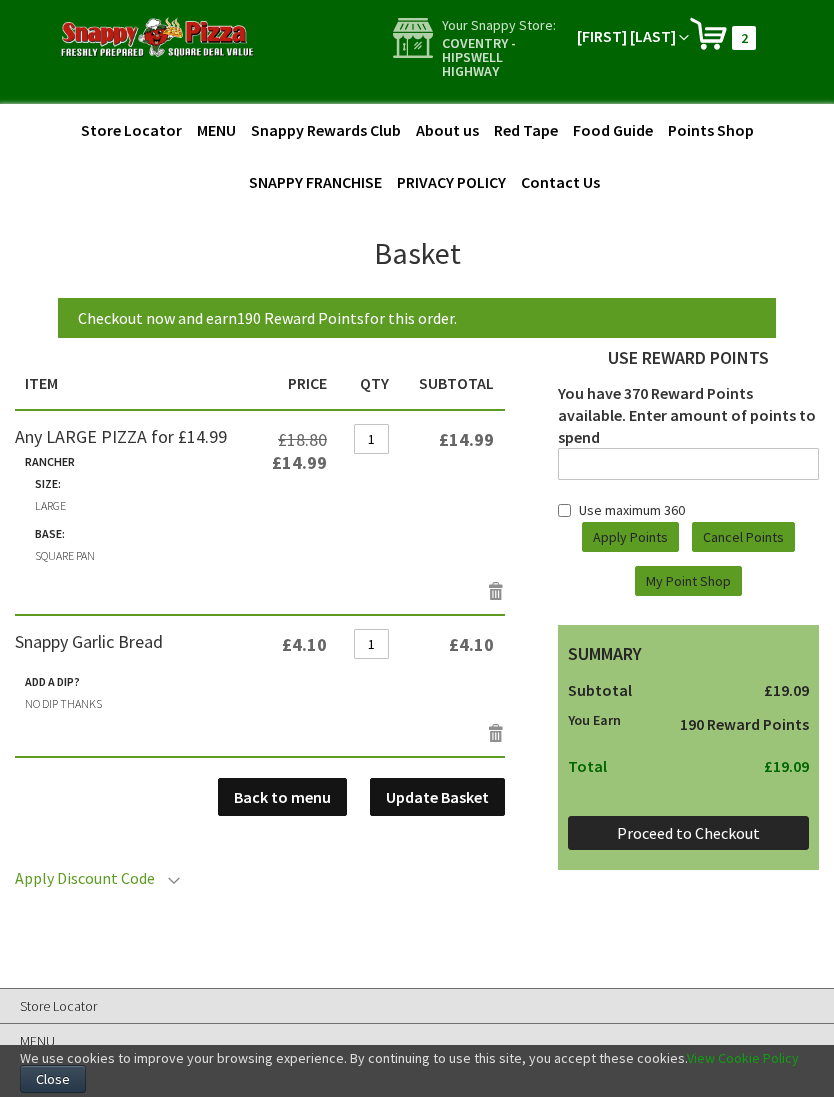 scroll, scrollTop: 0, scrollLeft: 0, axis: both 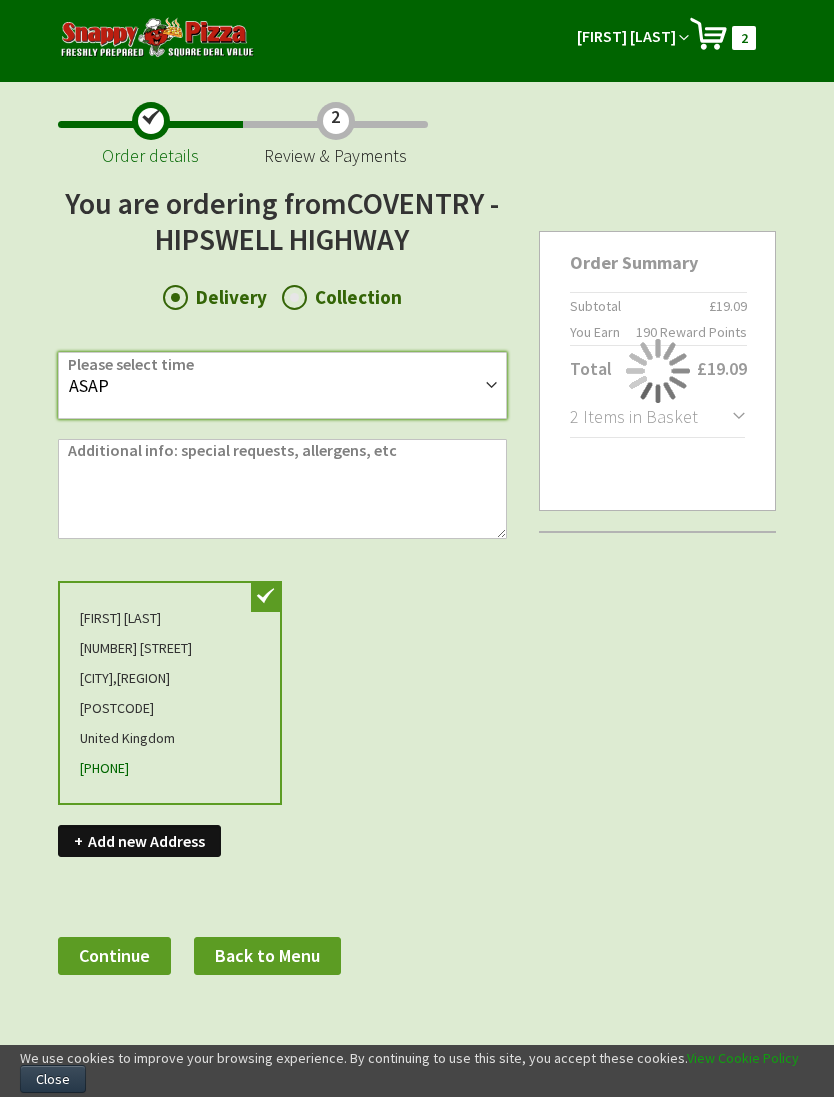 click on "ASAP 15:55 16:10 16:25 16:40 16:55 17:10 17:25 17:40 17:55 18:10 18:25 18:40 18:55 19:10 19:25 19:40 19:55 20:10 20:25 20:40 20:55 21:10 21:25 21:40 21:55 22:10 22:25 22:40 22:45" at bounding box center [282, 385] 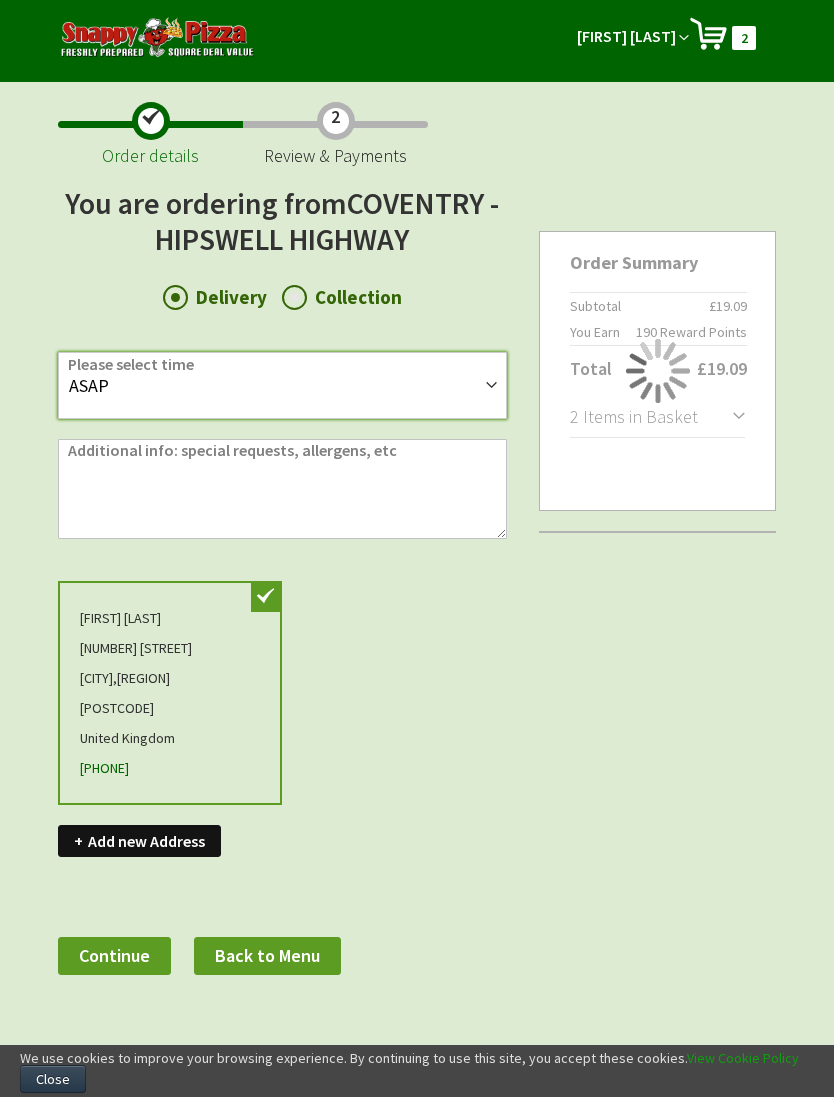 select on "17:40" 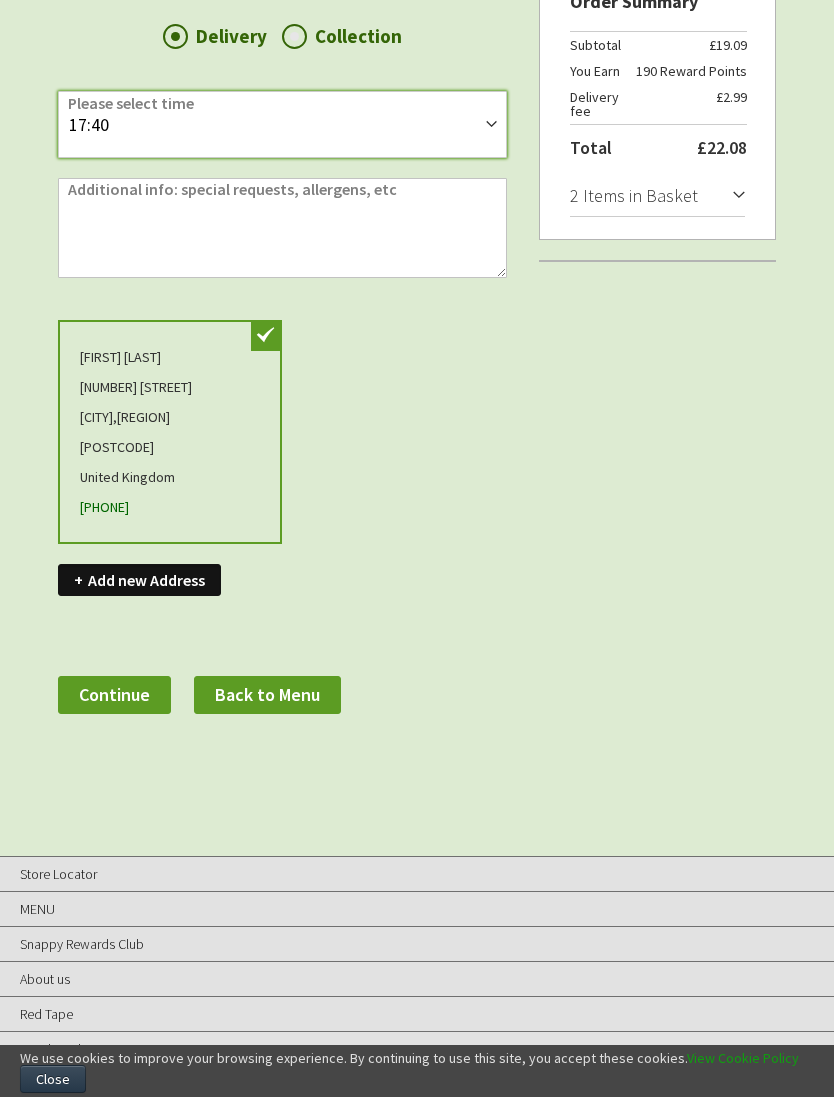 scroll, scrollTop: 270, scrollLeft: 0, axis: vertical 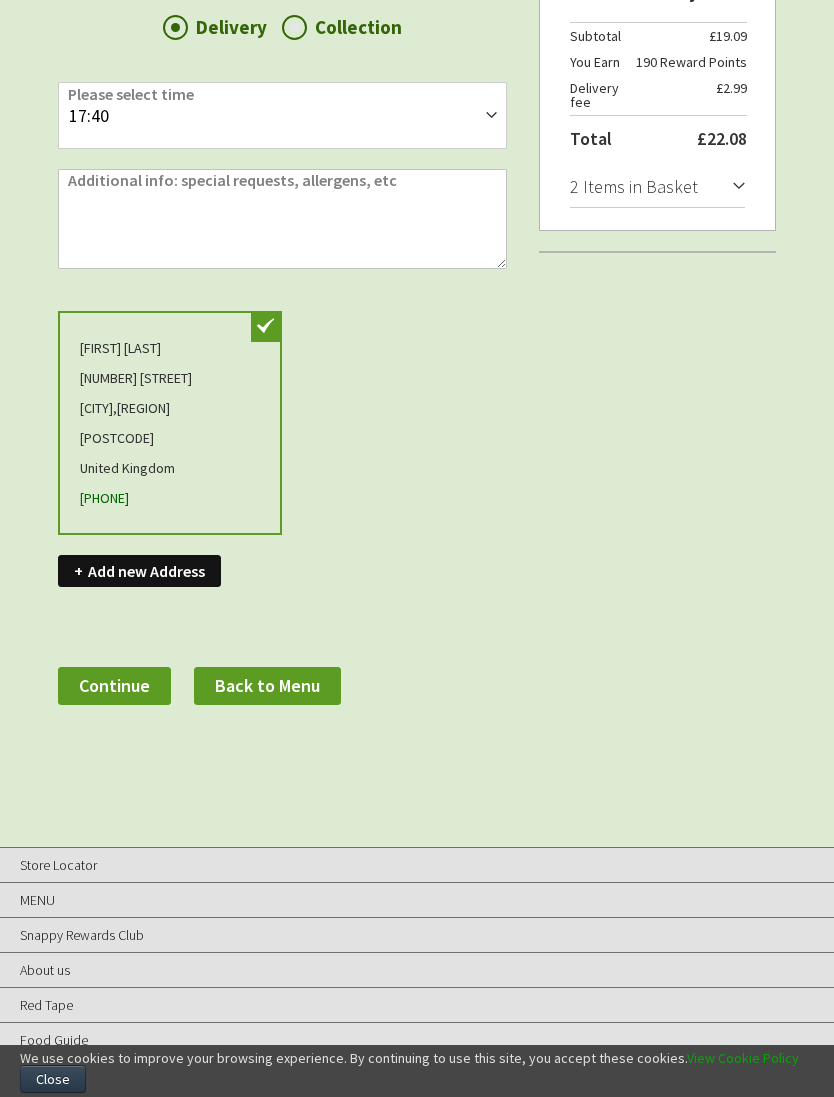 click on "Continue" at bounding box center (114, 685) 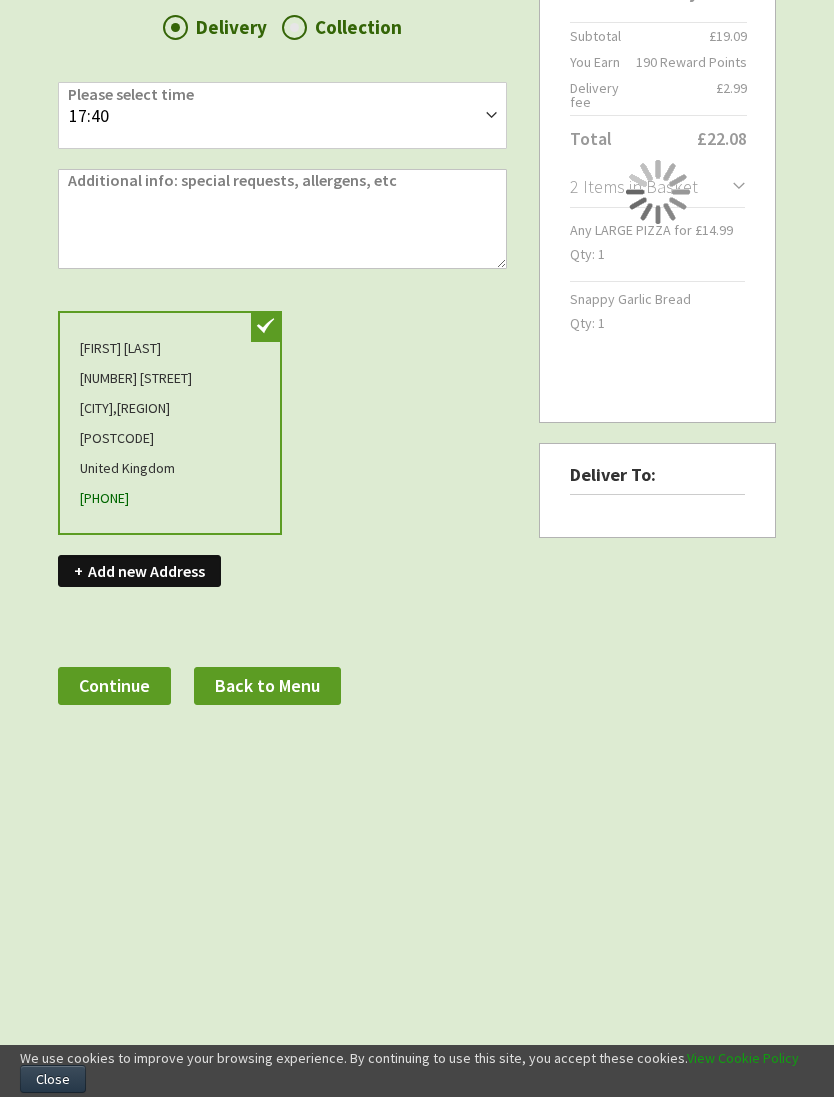 scroll, scrollTop: 0, scrollLeft: 0, axis: both 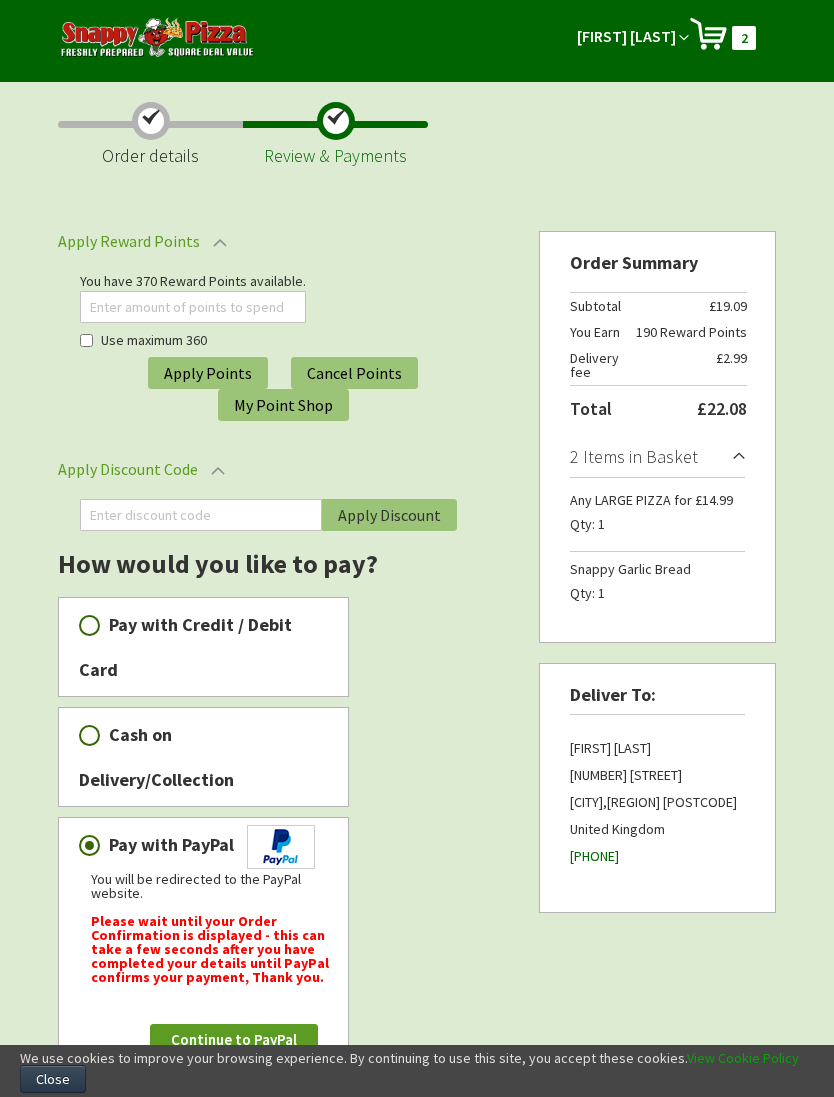 click on "Continue to PayPal" at bounding box center [234, 1039] 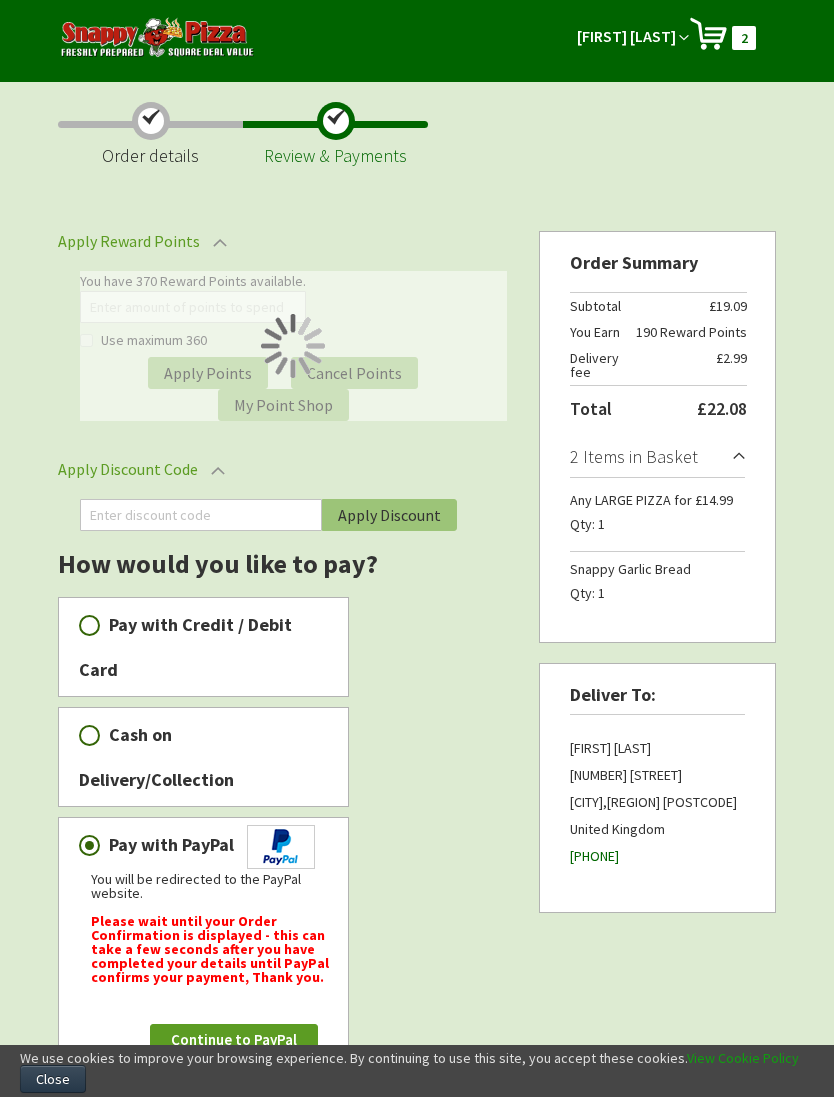 scroll, scrollTop: 67, scrollLeft: 0, axis: vertical 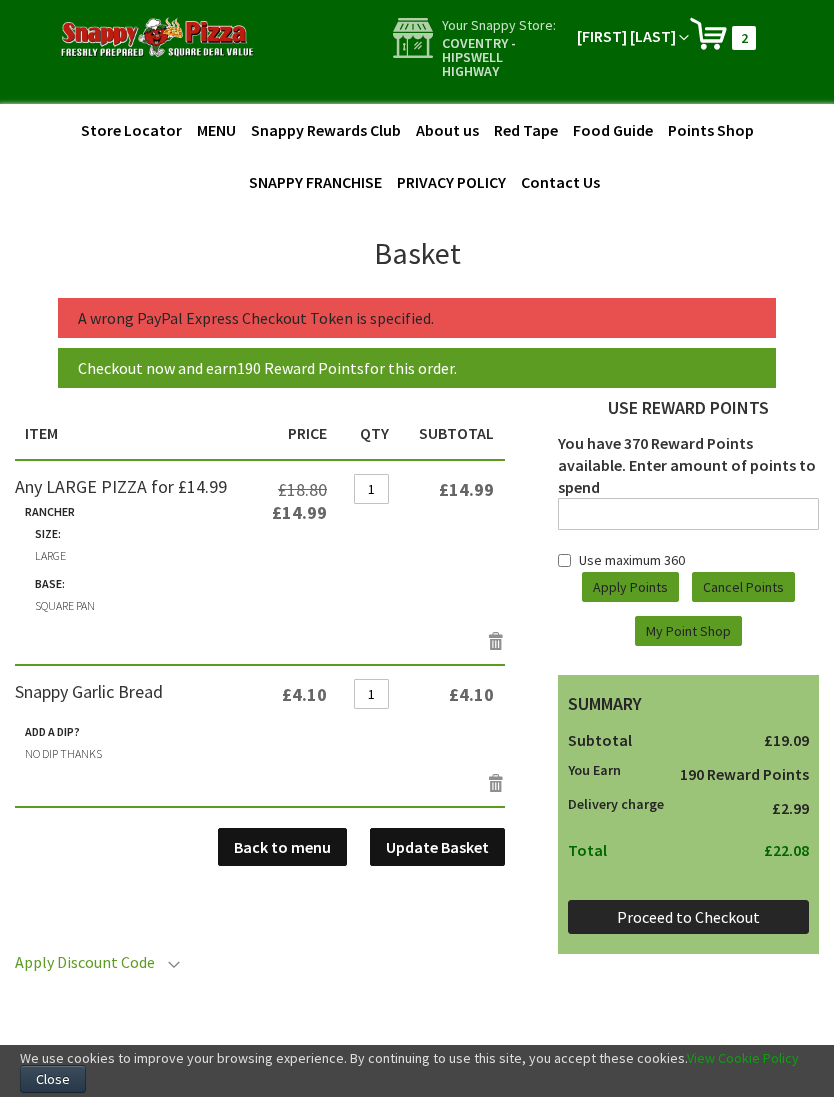 click on "Proceed to Checkout" at bounding box center [688, 917] 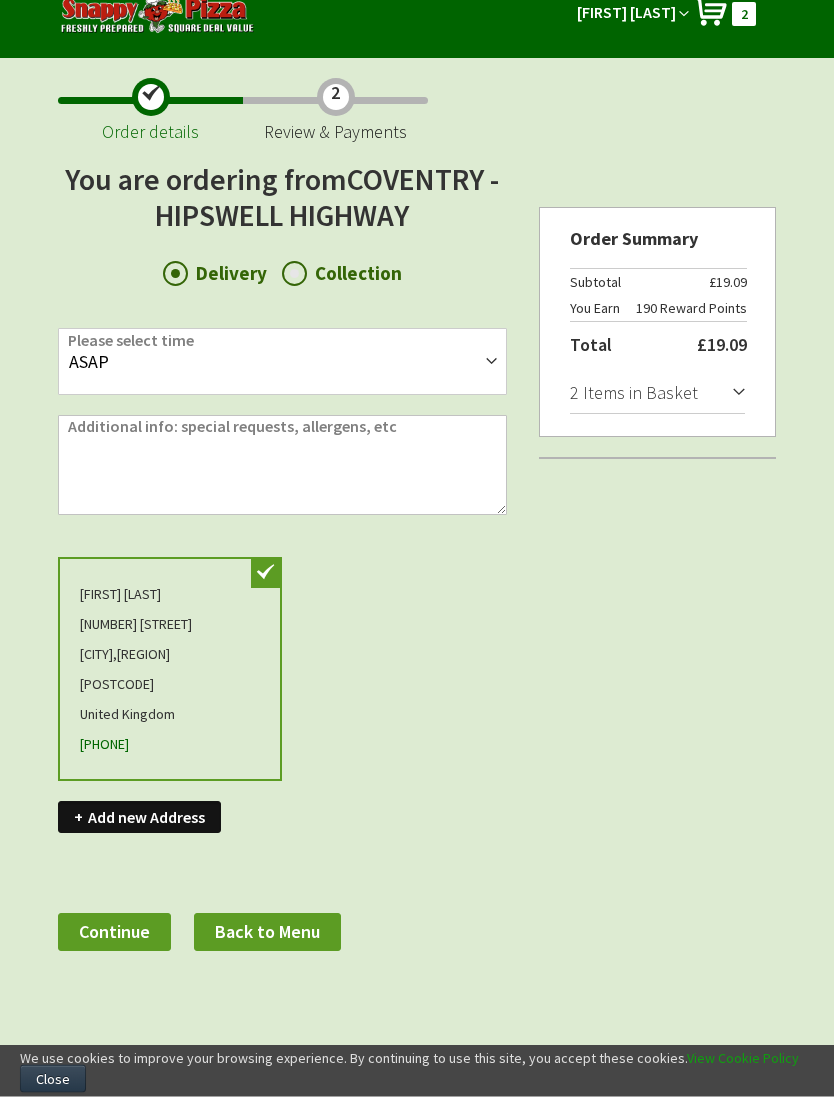 scroll, scrollTop: 26, scrollLeft: 0, axis: vertical 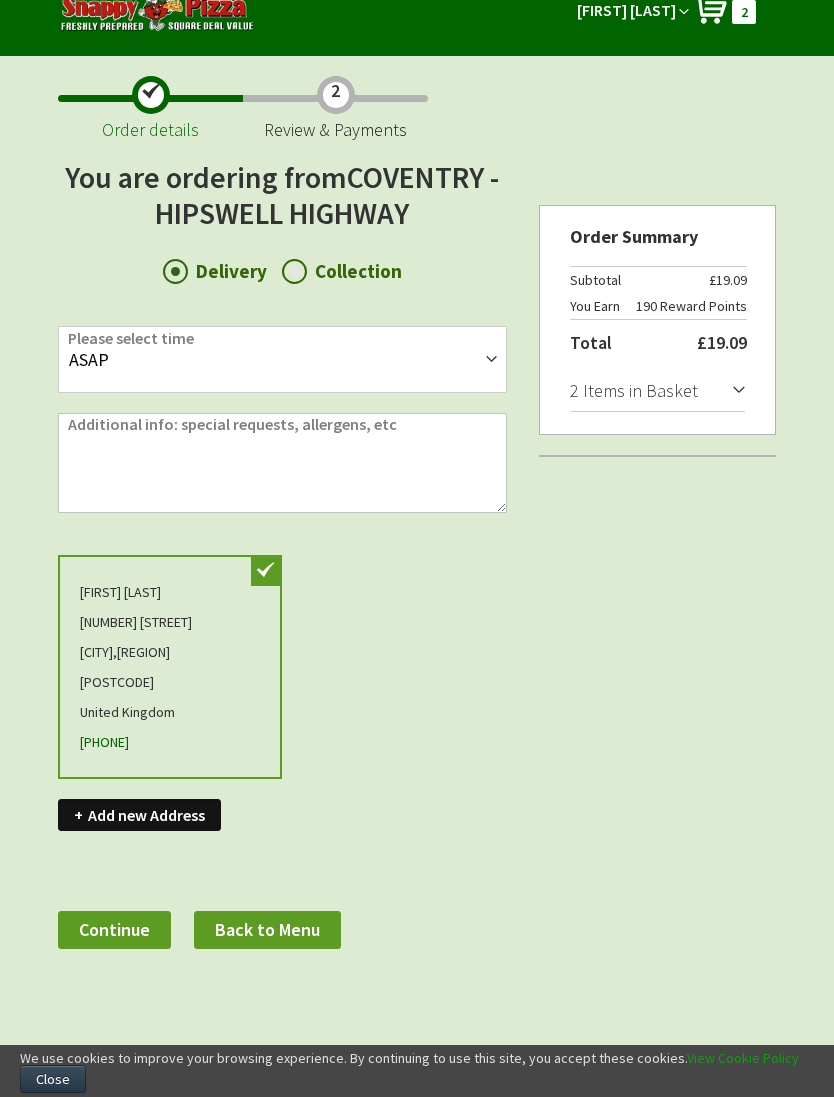 click on "Continue" at bounding box center (114, 929) 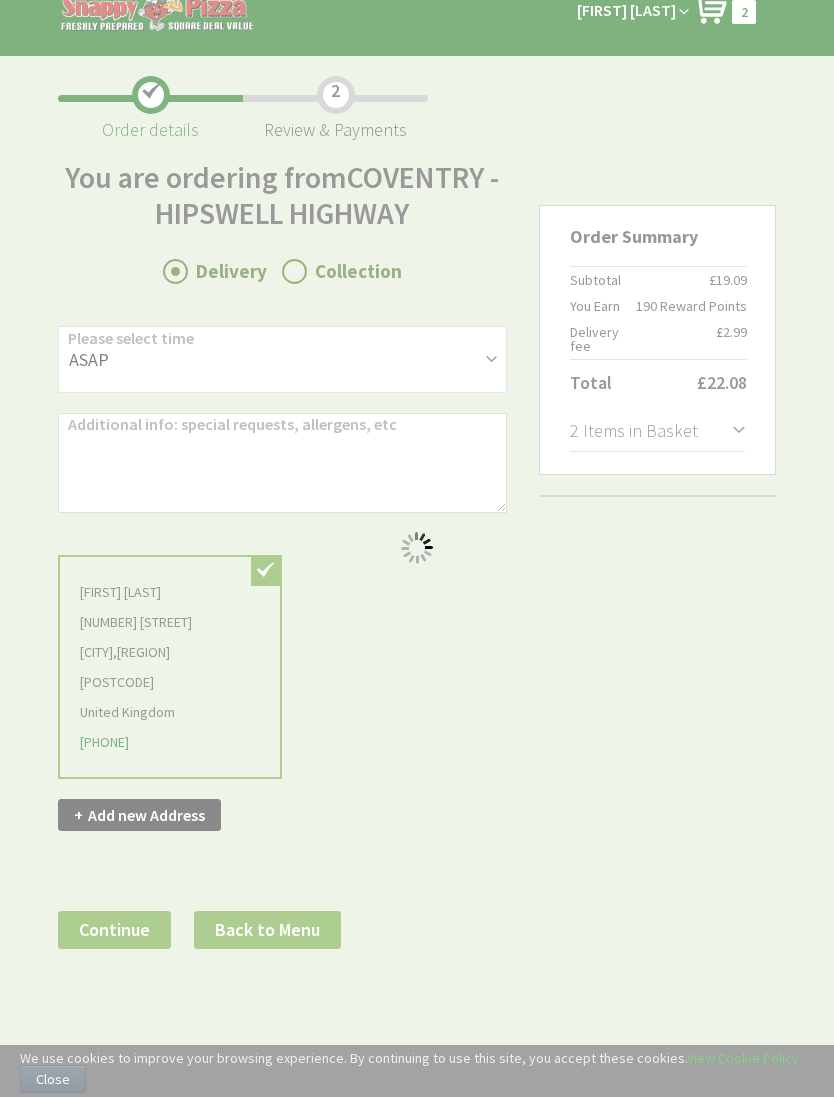 scroll, scrollTop: 0, scrollLeft: 0, axis: both 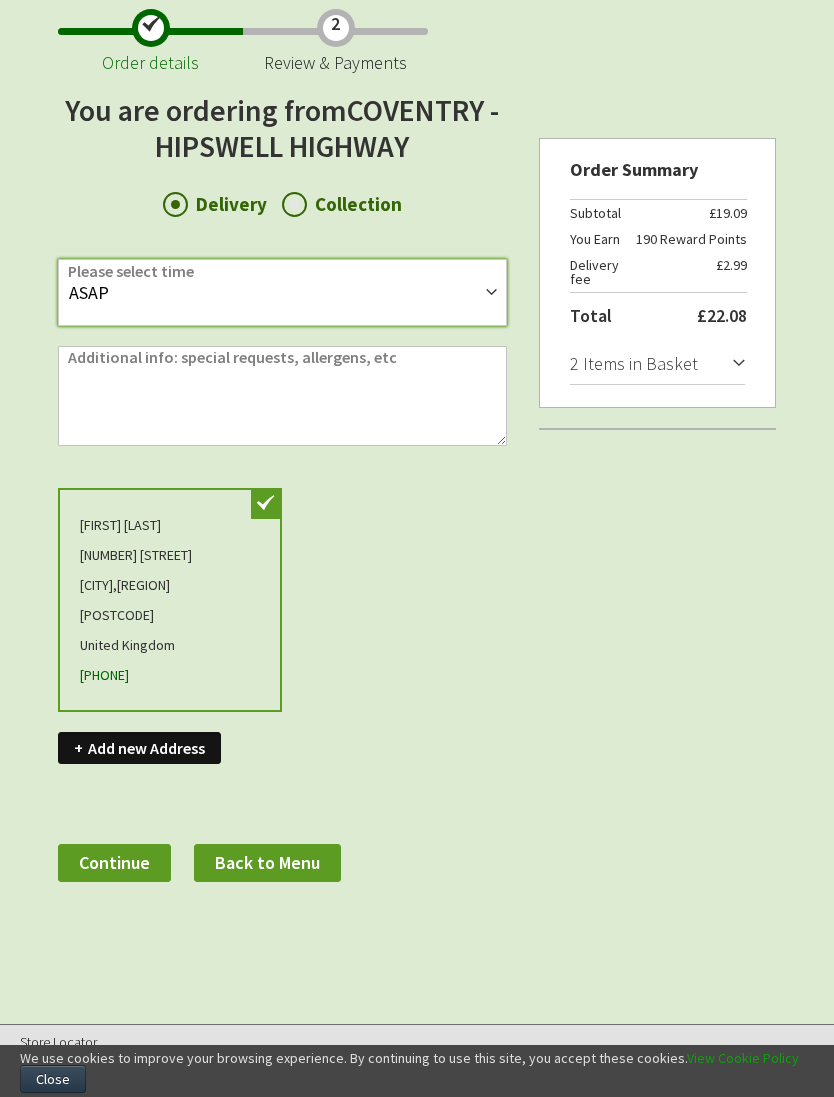 click on "ASAP 15:55 16:10 16:25 16:40 16:55 17:10 17:25 17:40 17:55 18:10 18:25 18:40 18:55 19:10 19:25 19:40 19:55 20:10 20:25 20:40 20:55 21:10 21:25 21:40 21:55 22:10 22:25 22:40 22:45" at bounding box center (282, 292) 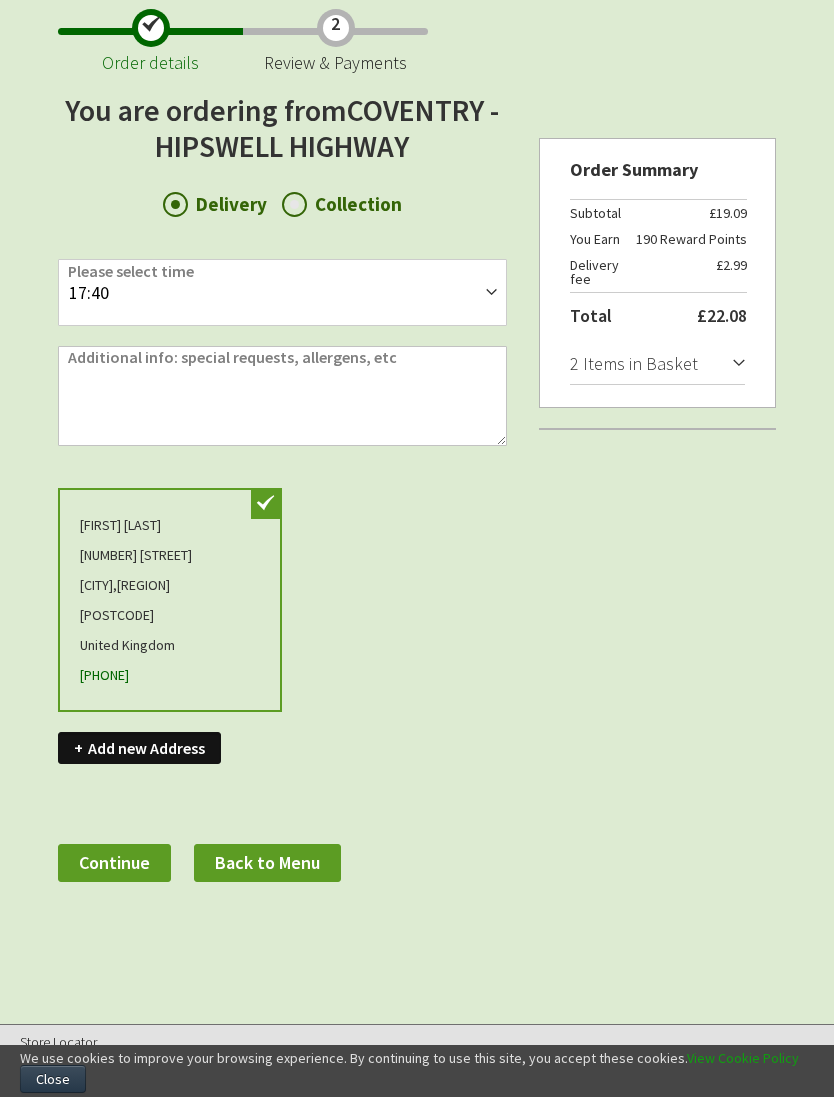 click on "Continue" at bounding box center (114, 862) 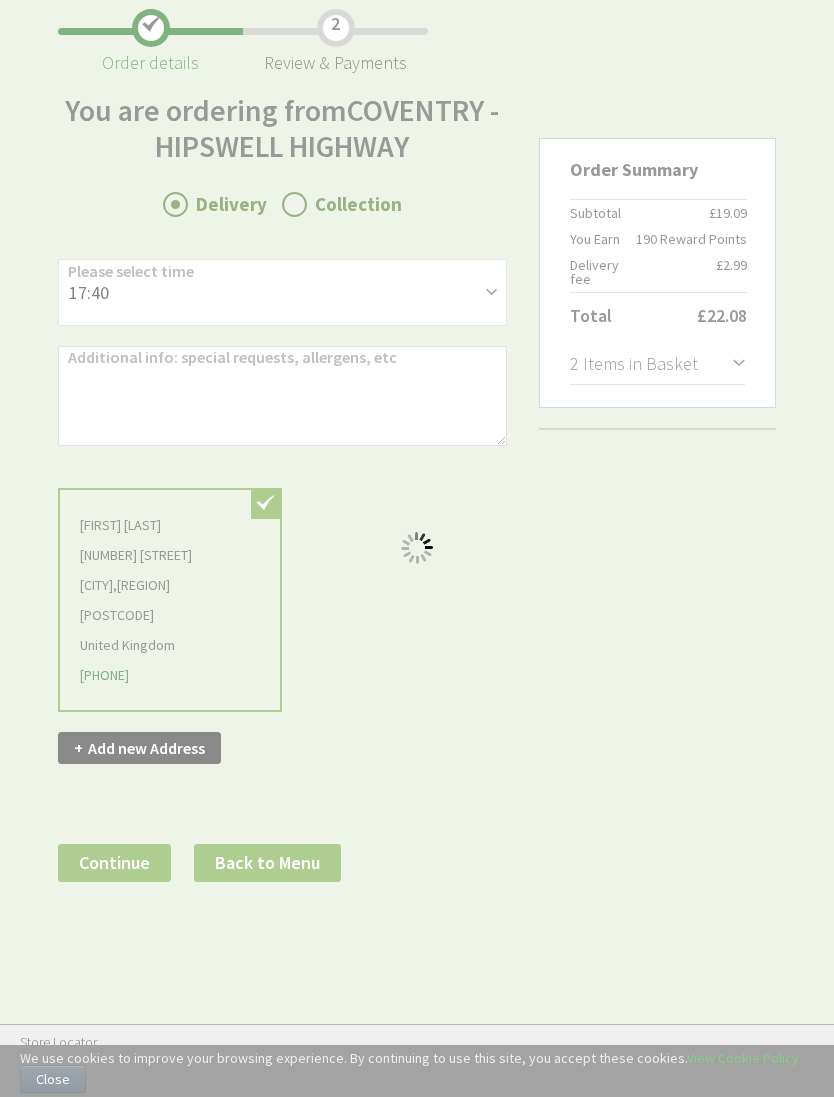 scroll, scrollTop: 0, scrollLeft: 0, axis: both 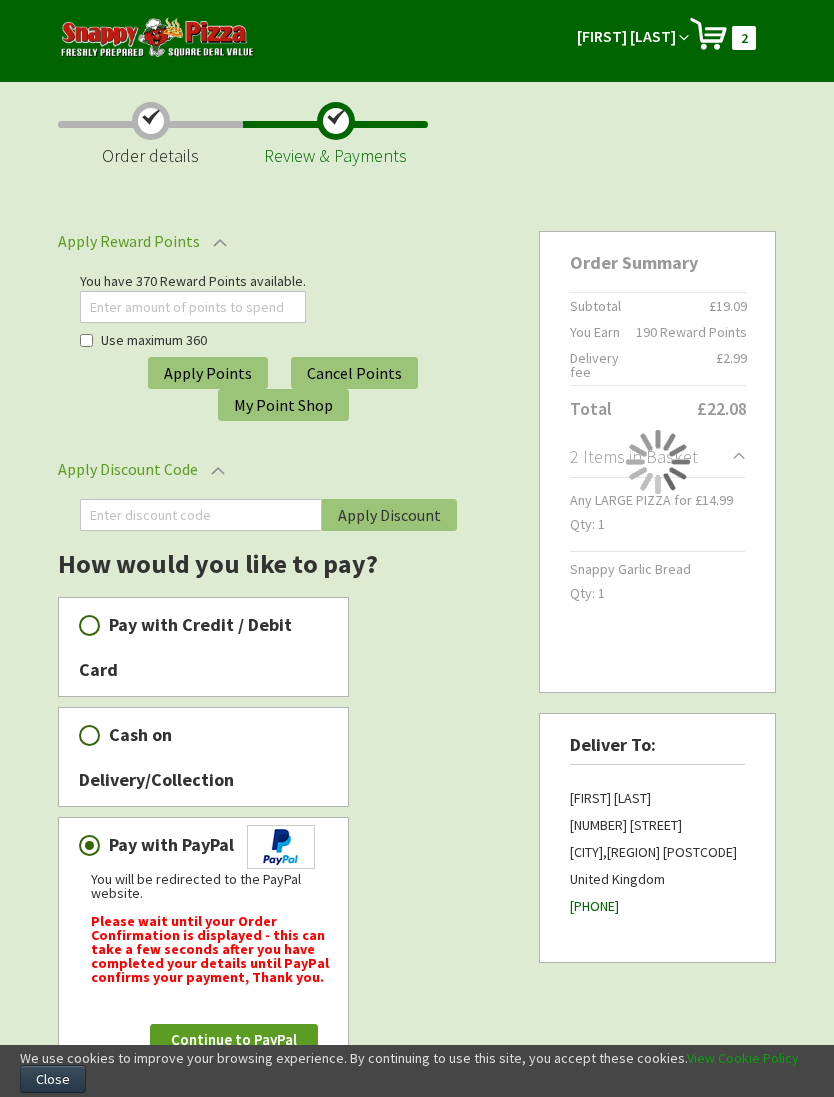 click on "Continue to PayPal" at bounding box center [234, 1039] 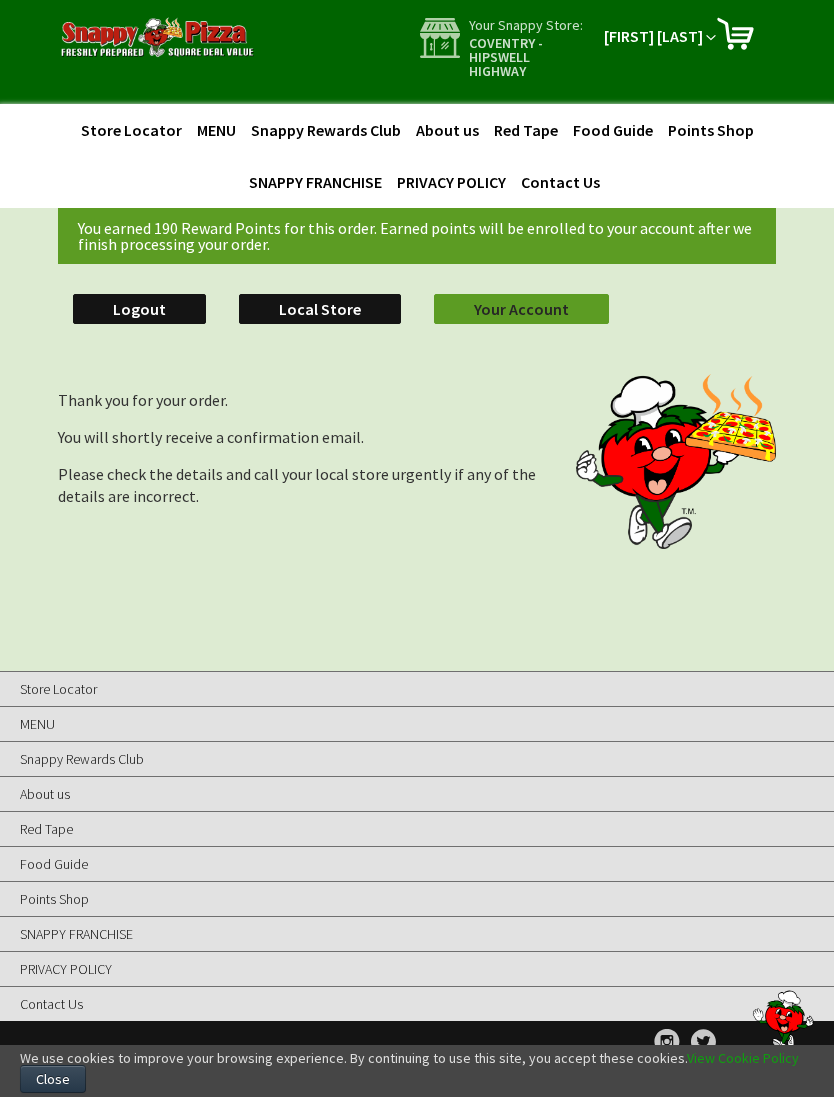 scroll, scrollTop: 0, scrollLeft: 0, axis: both 